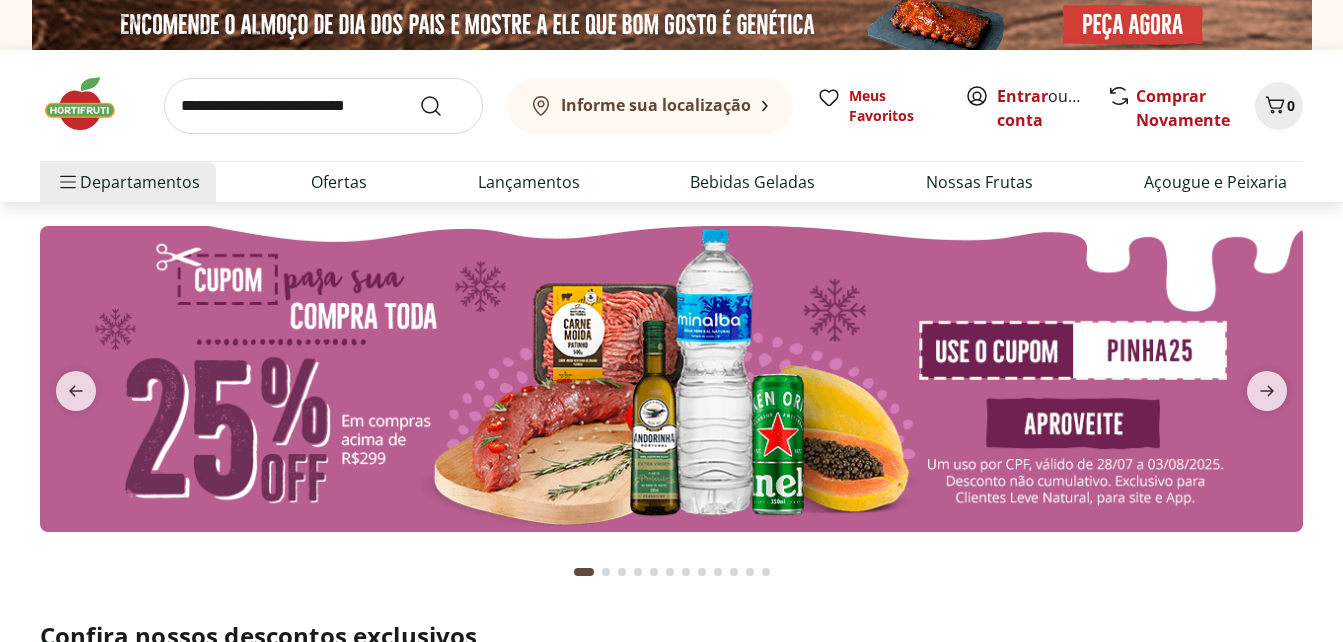 scroll, scrollTop: 0, scrollLeft: 0, axis: both 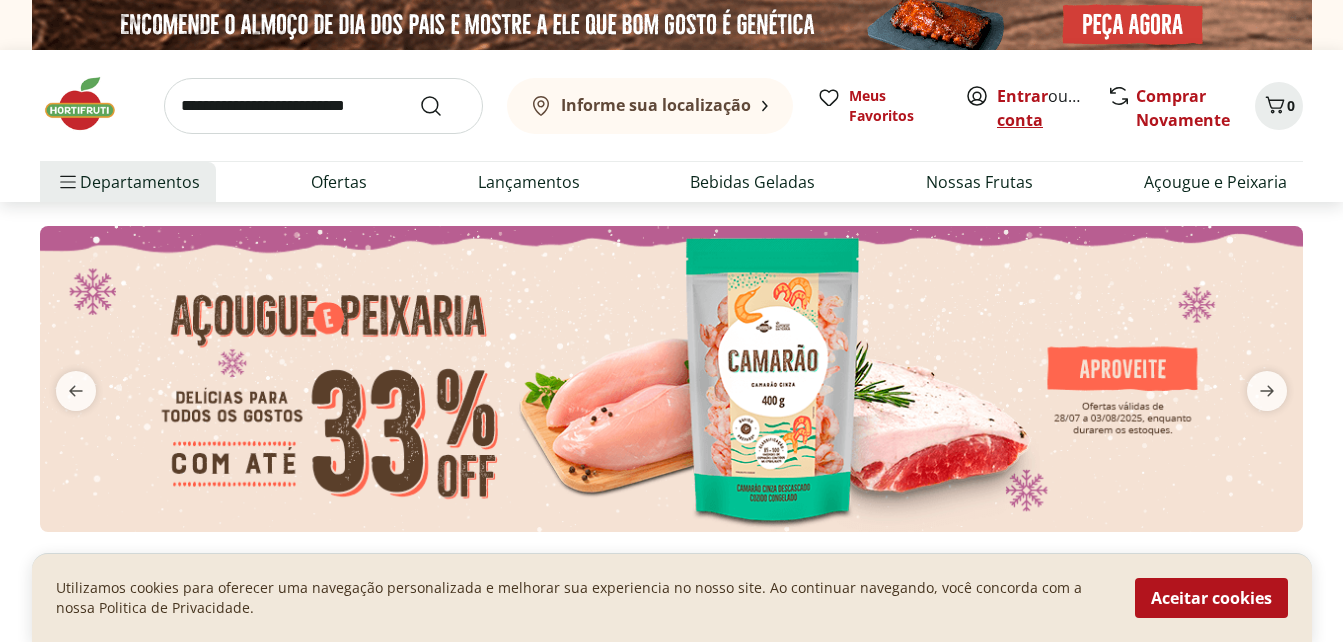 click on "Criar conta" at bounding box center [1052, 108] 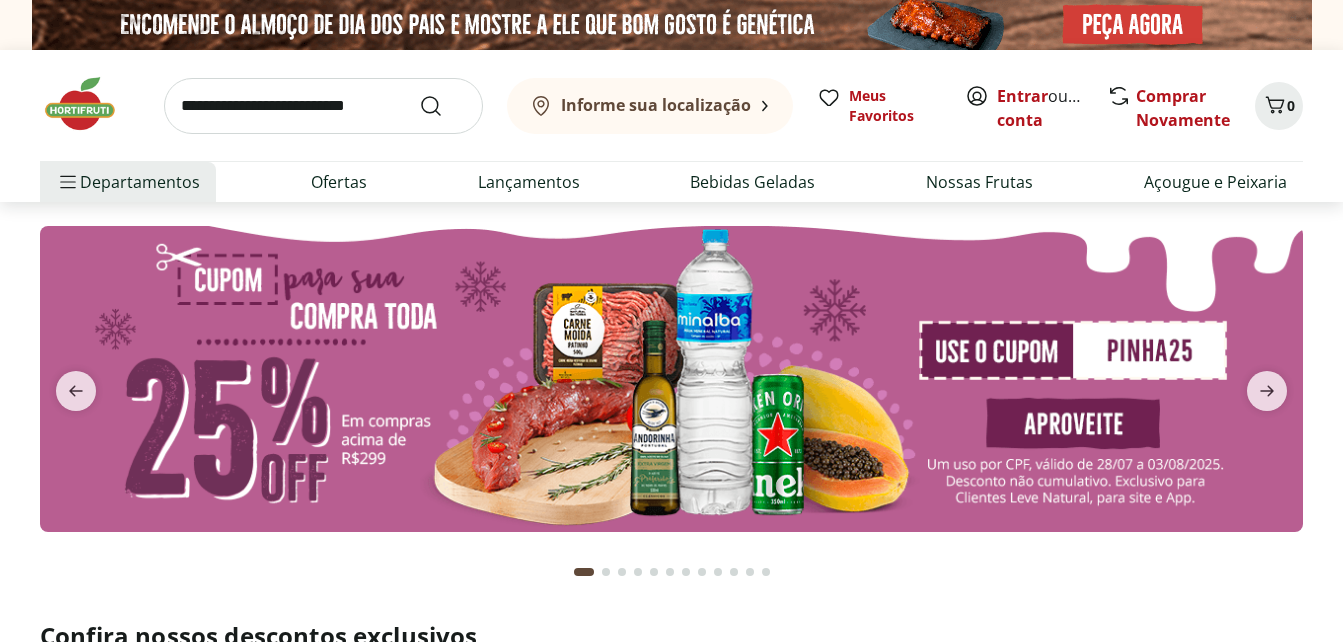 scroll, scrollTop: 0, scrollLeft: 0, axis: both 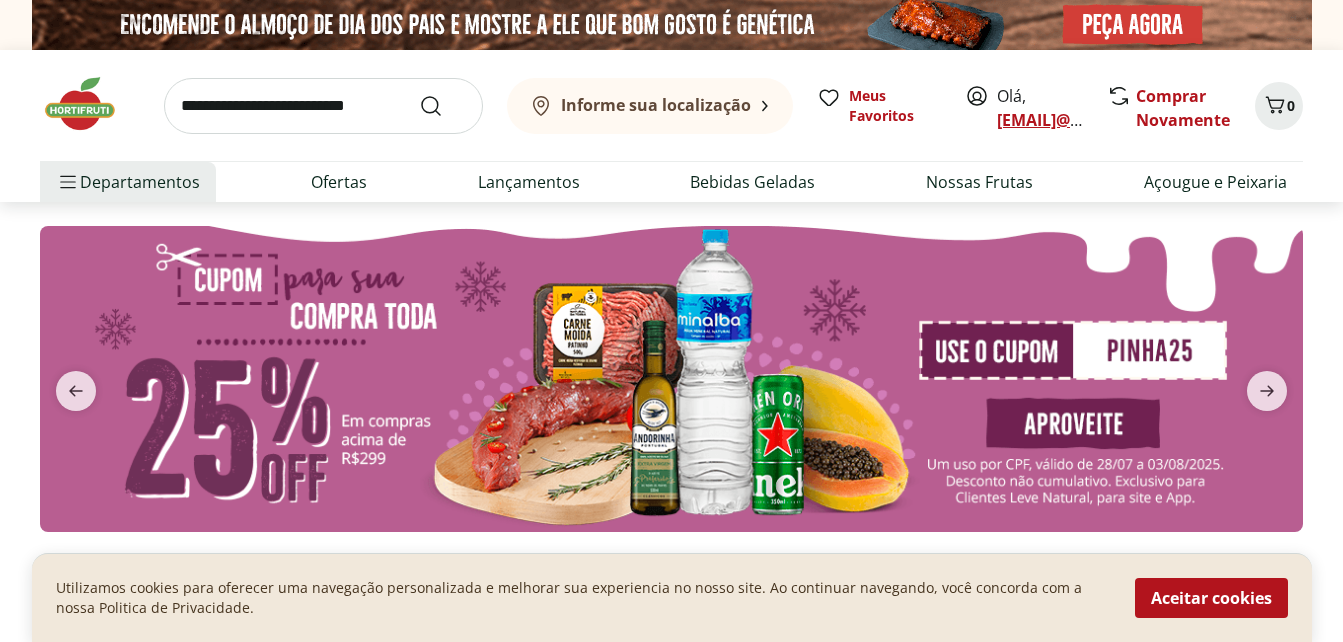 click on "[USERNAME]@example.com" at bounding box center [1087, 120] 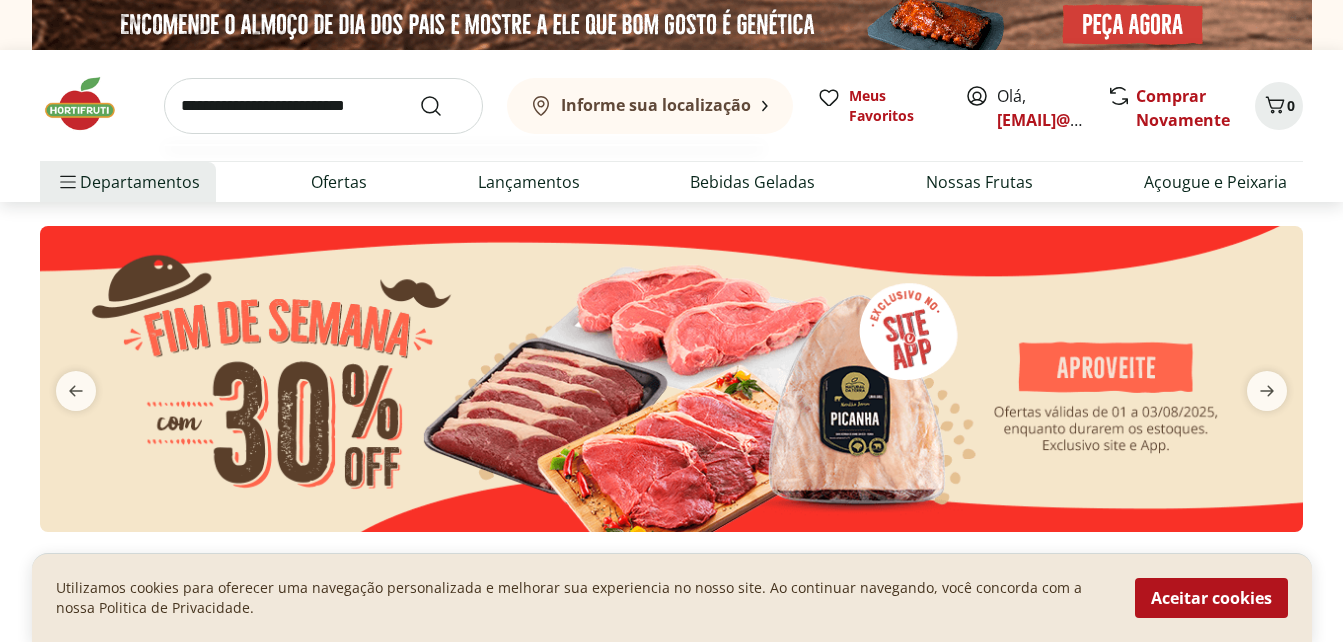 click at bounding box center [323, 106] 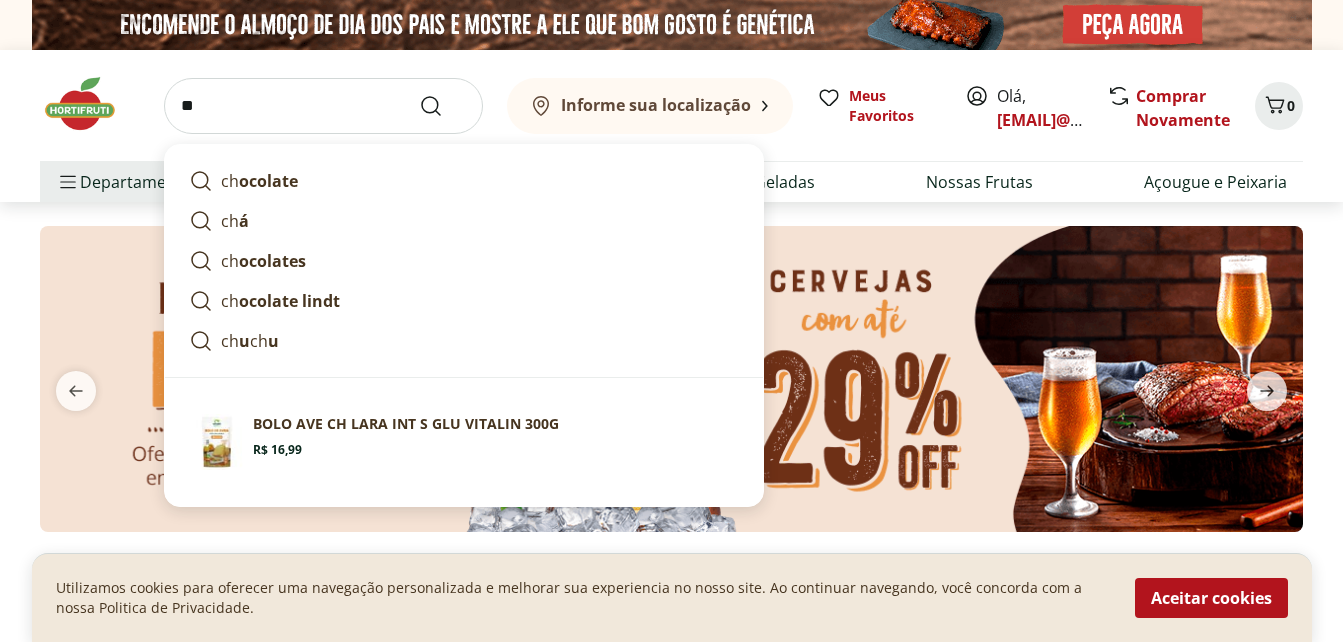 type on "*" 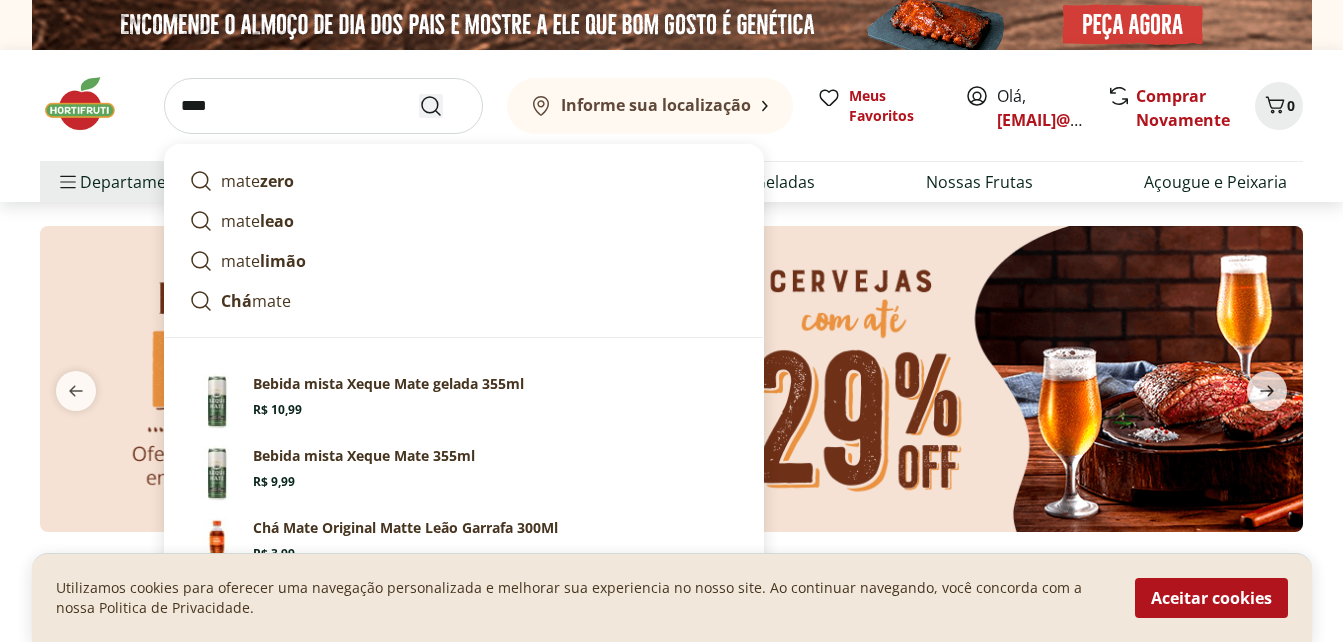 type on "****" 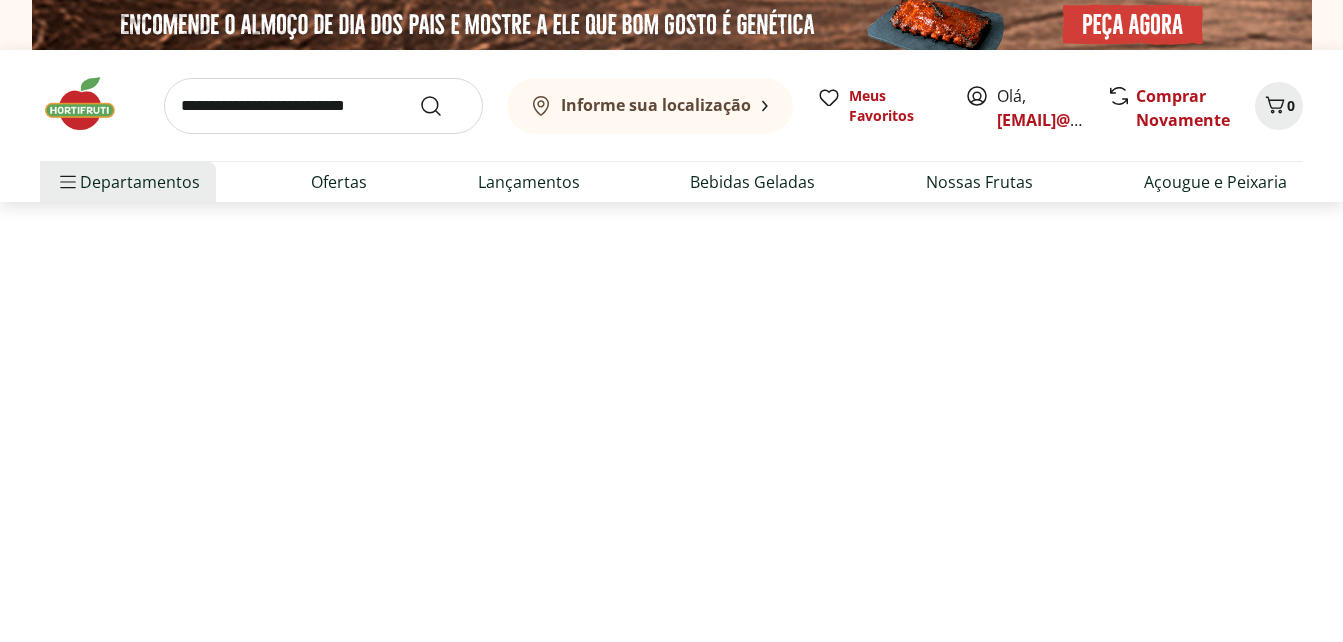 select on "**********" 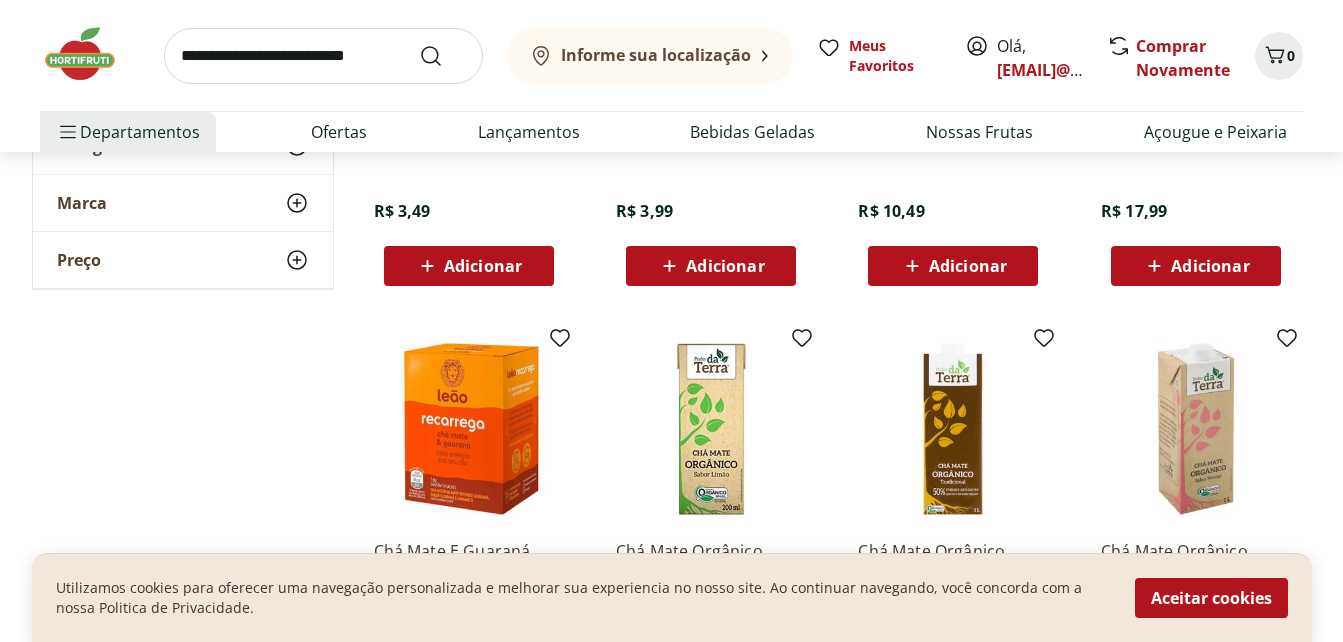 scroll, scrollTop: 1100, scrollLeft: 0, axis: vertical 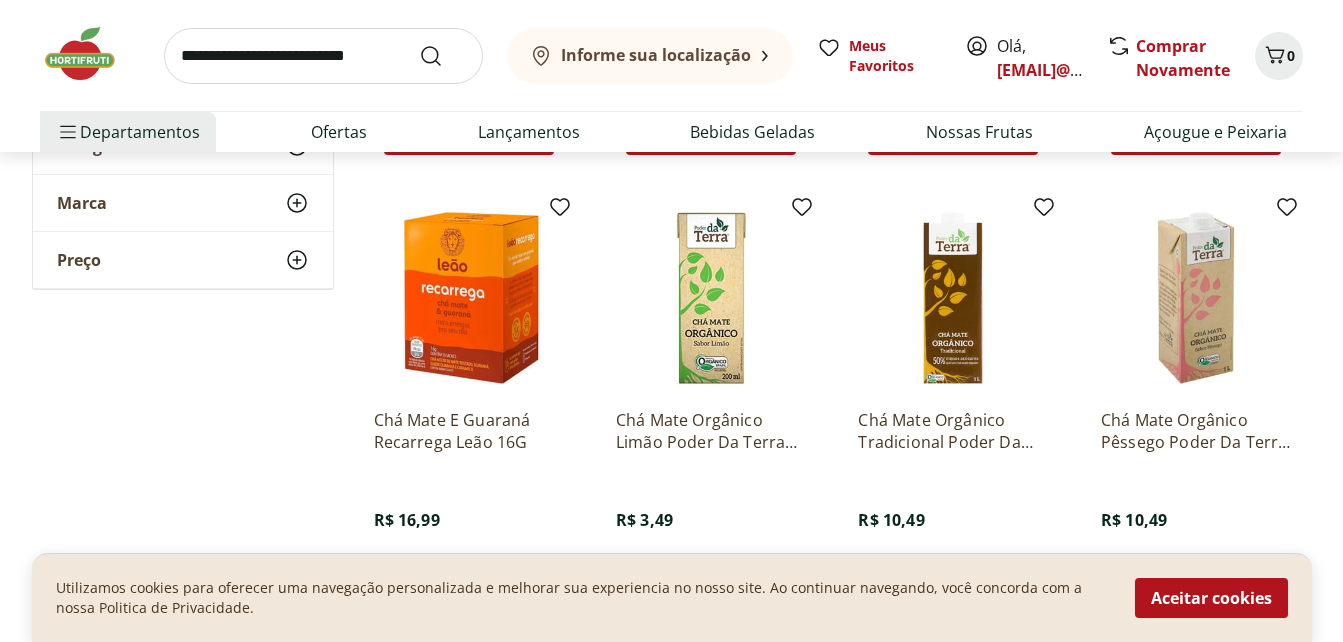 click at bounding box center (953, 298) 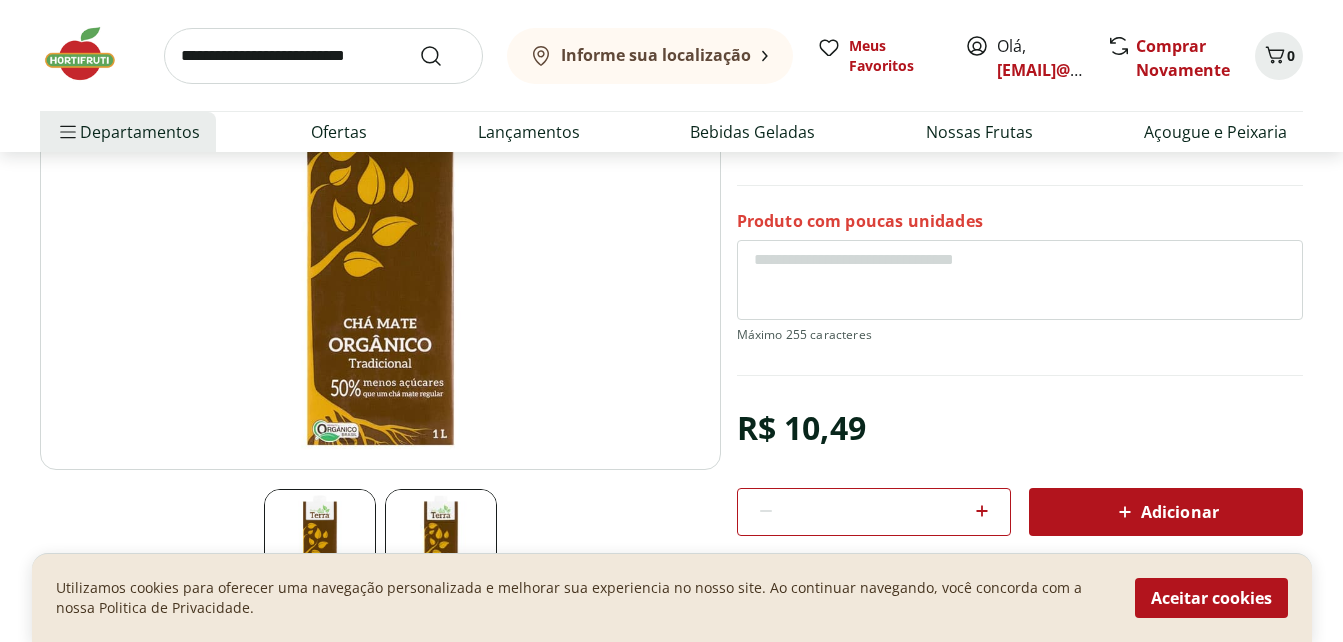 scroll, scrollTop: 300, scrollLeft: 0, axis: vertical 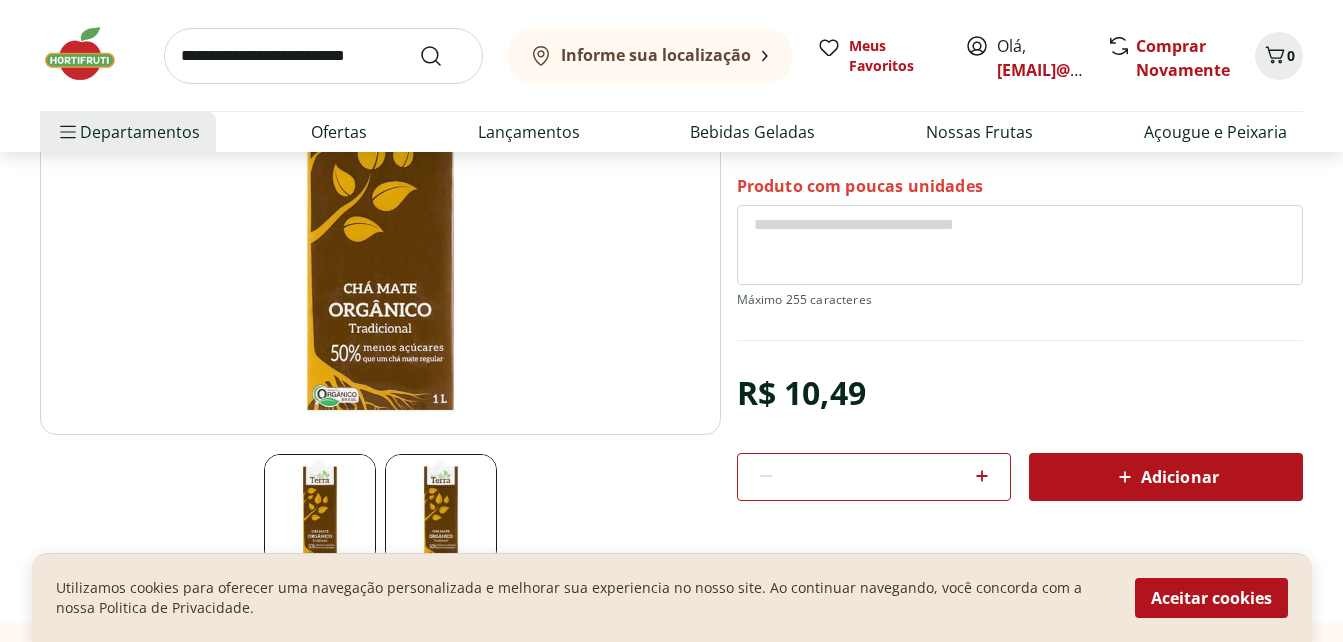 click 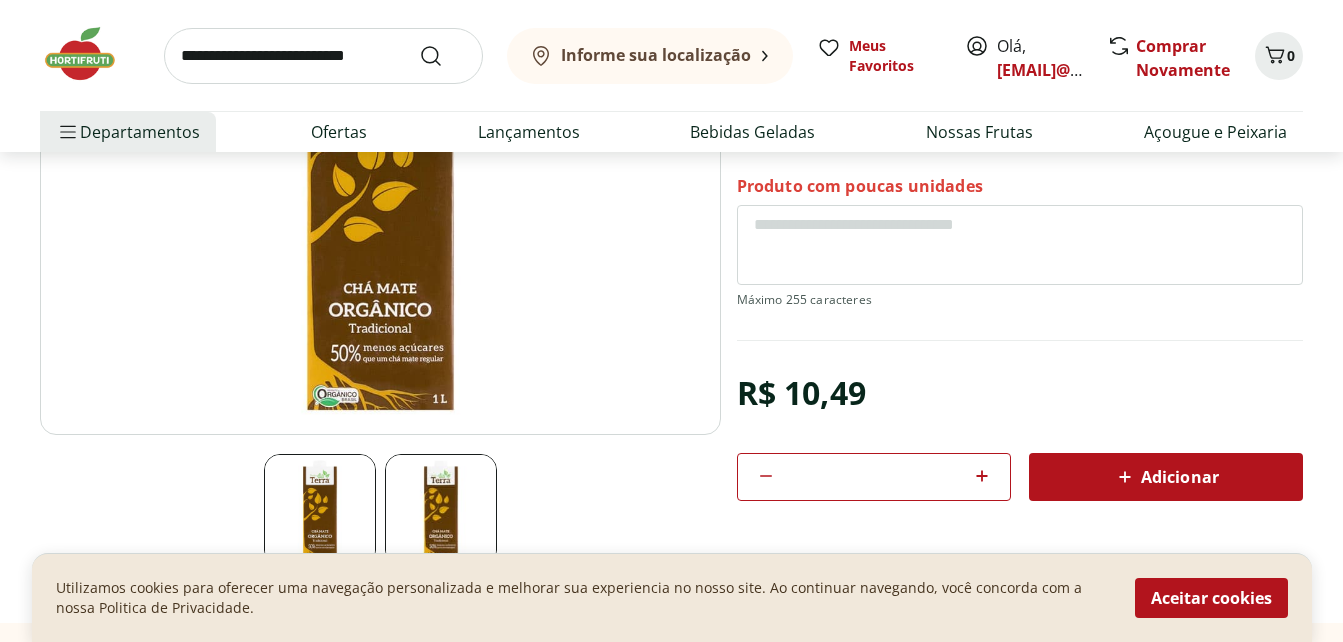 click 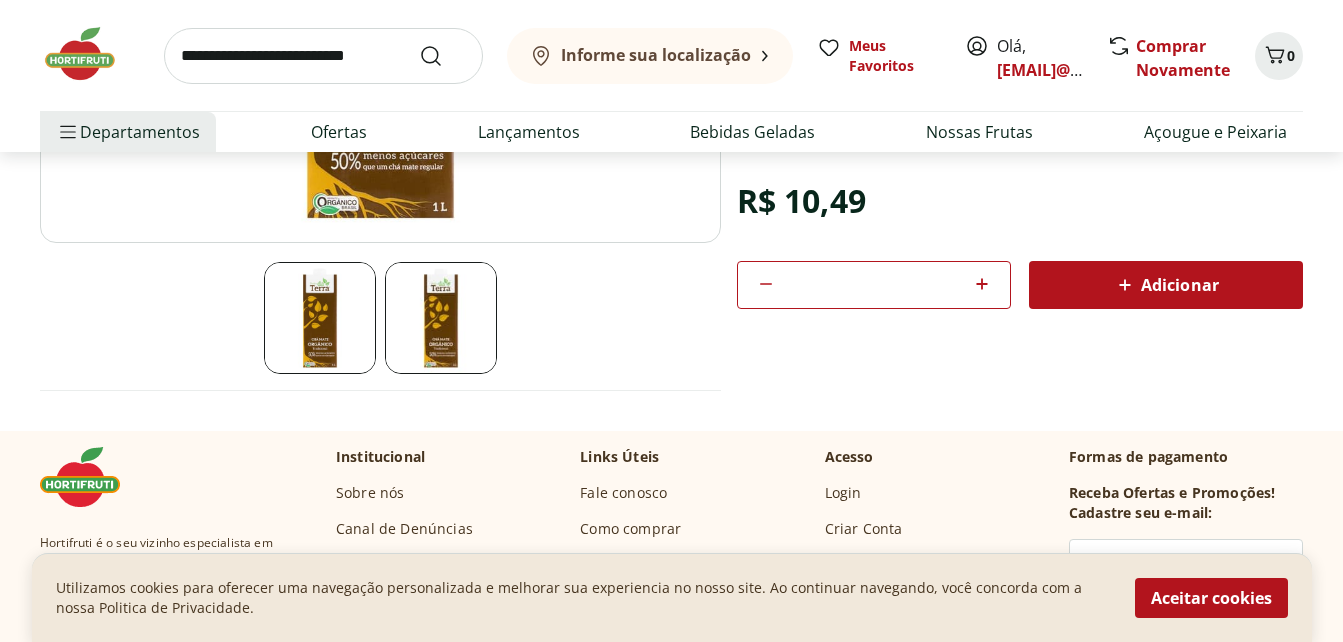 scroll, scrollTop: 500, scrollLeft: 0, axis: vertical 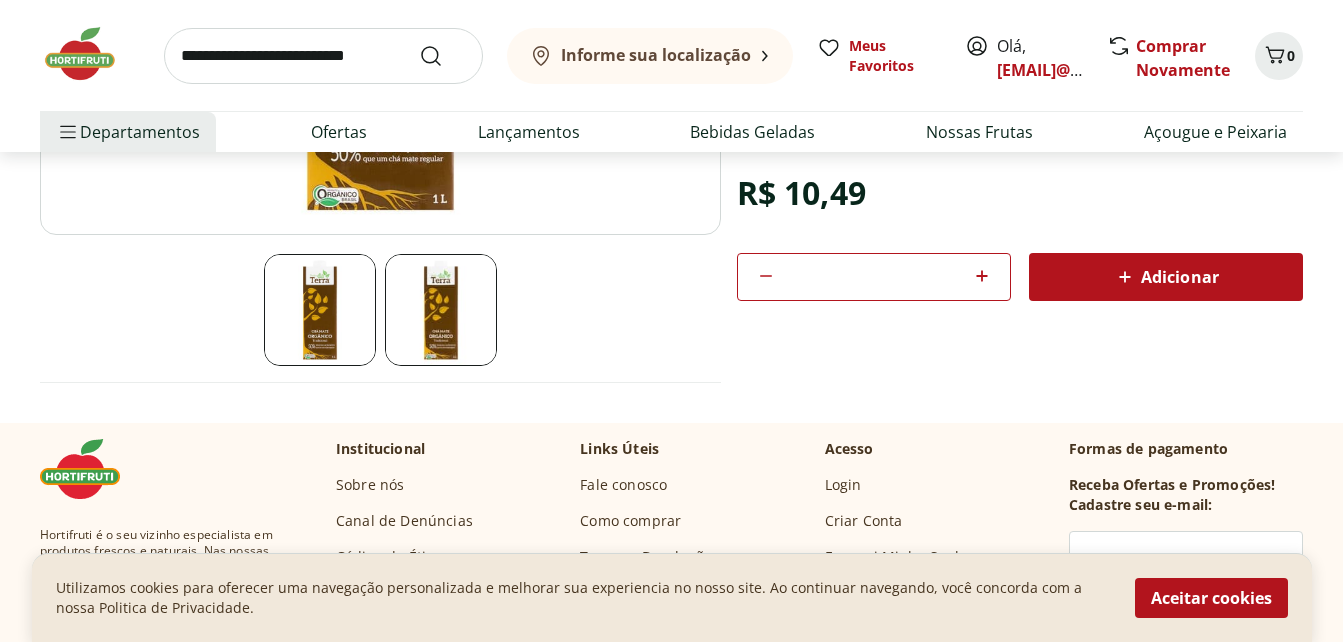 click on "Adicionar" at bounding box center (1166, 277) 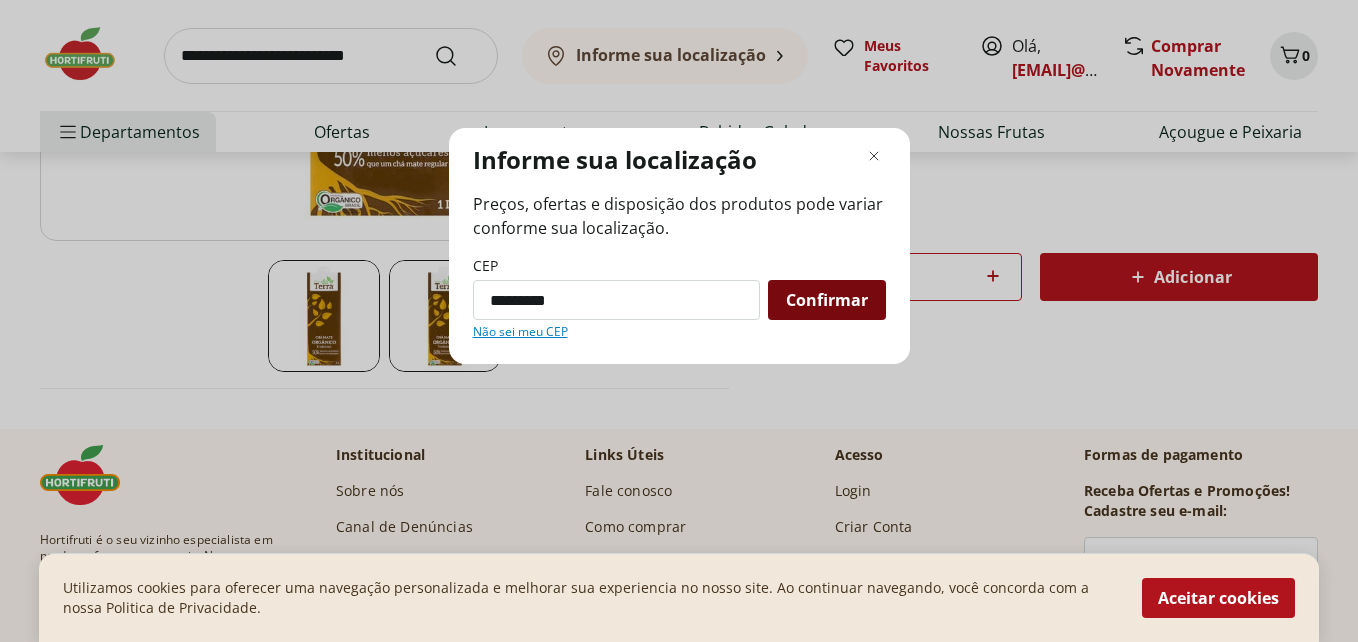 type on "*********" 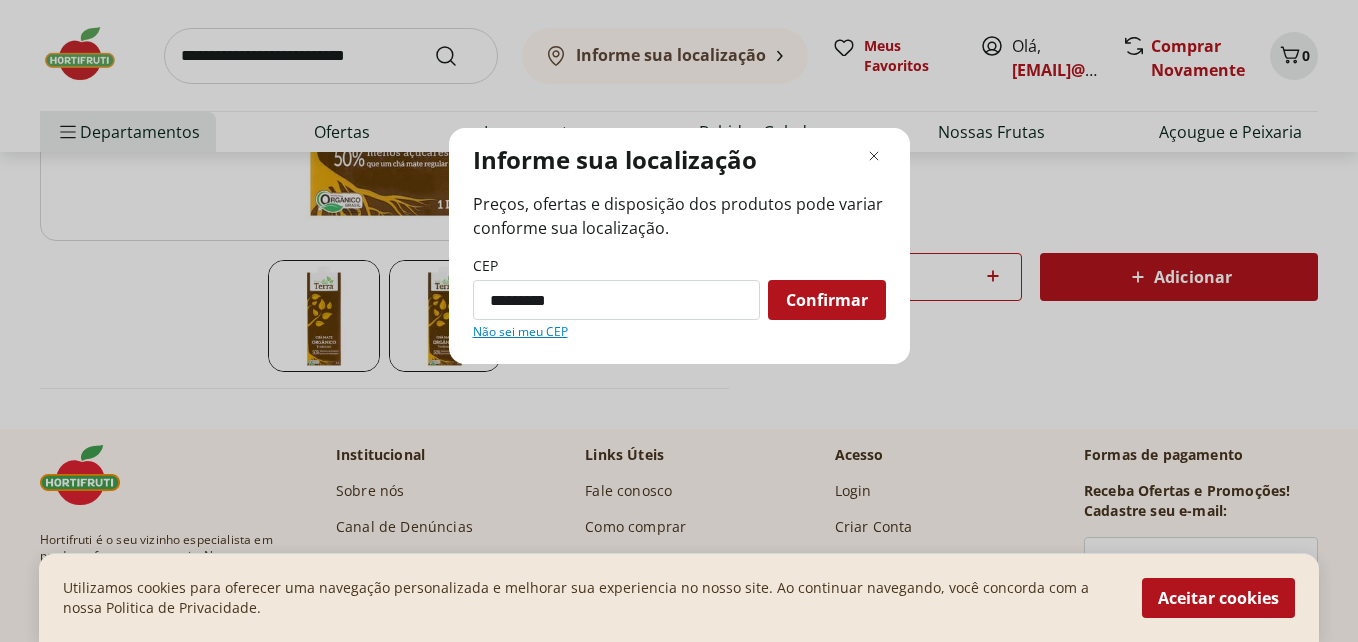 click on "Confirmar" at bounding box center (827, 300) 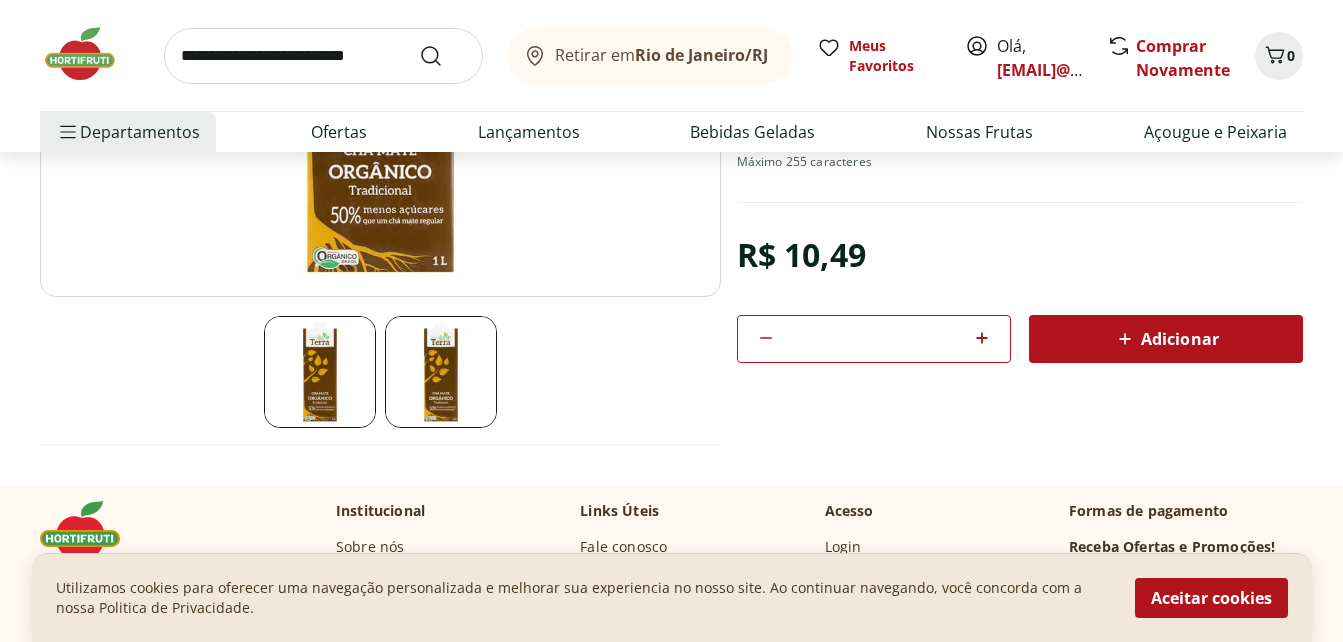 scroll, scrollTop: 400, scrollLeft: 0, axis: vertical 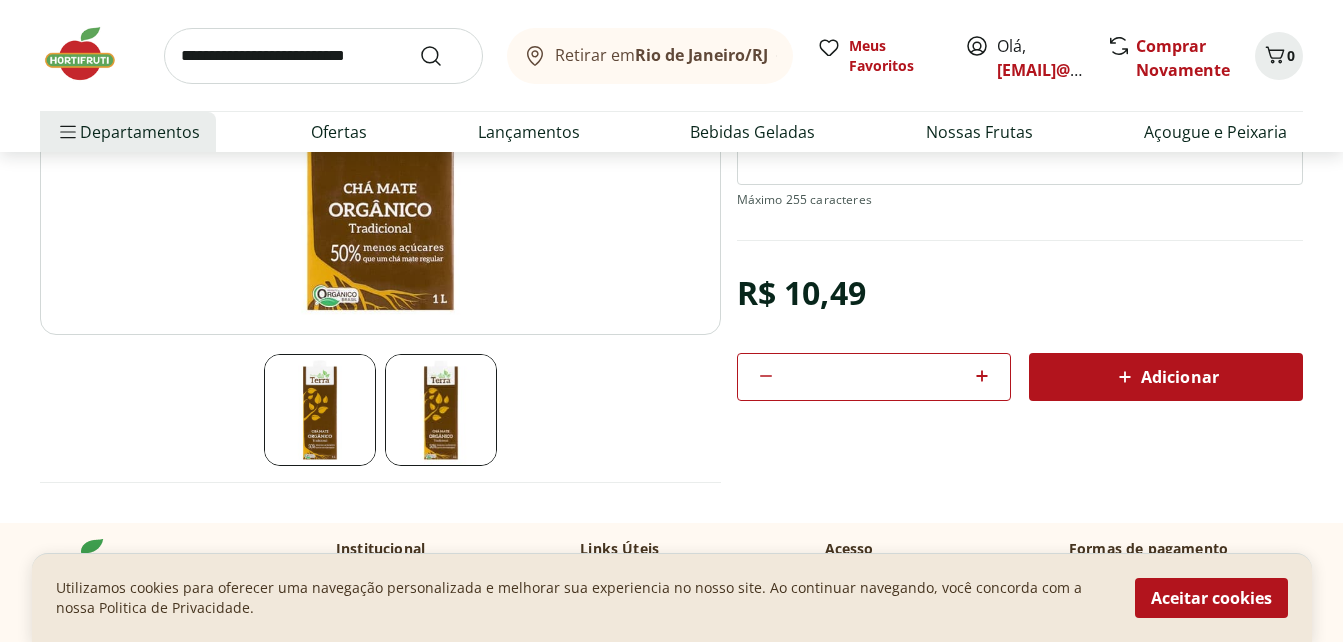 click on "Adicionar" at bounding box center [1166, 377] 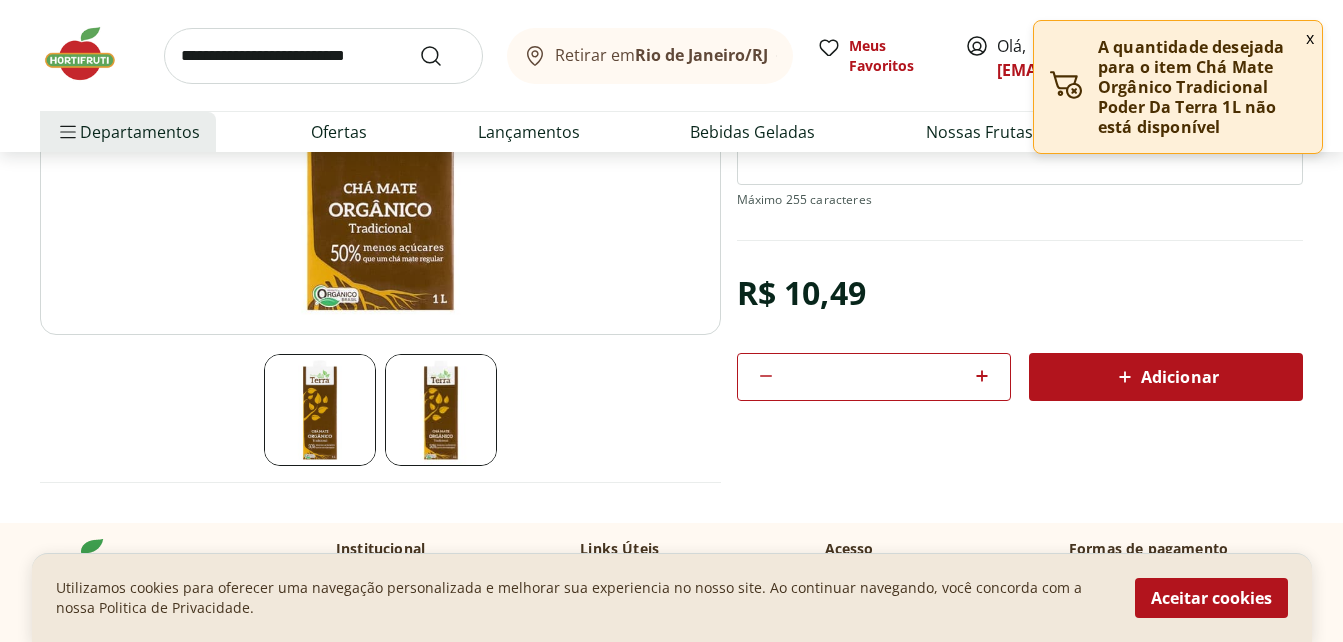 click 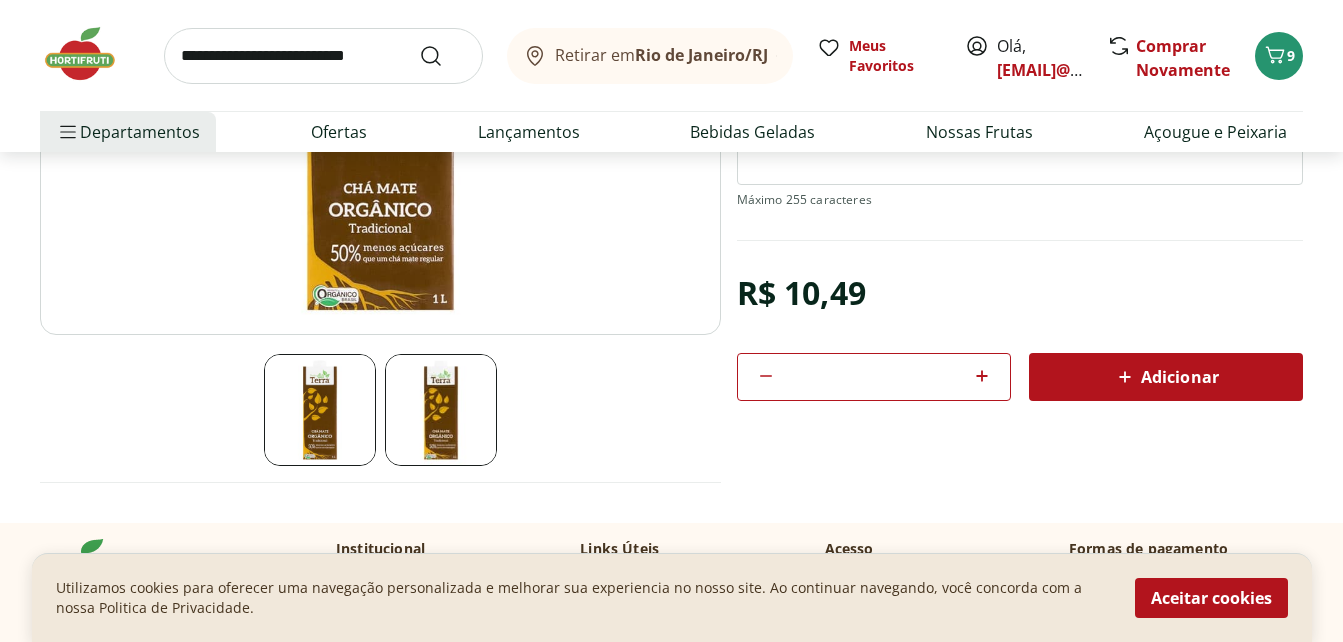 click on "Adicionar" at bounding box center (1166, 377) 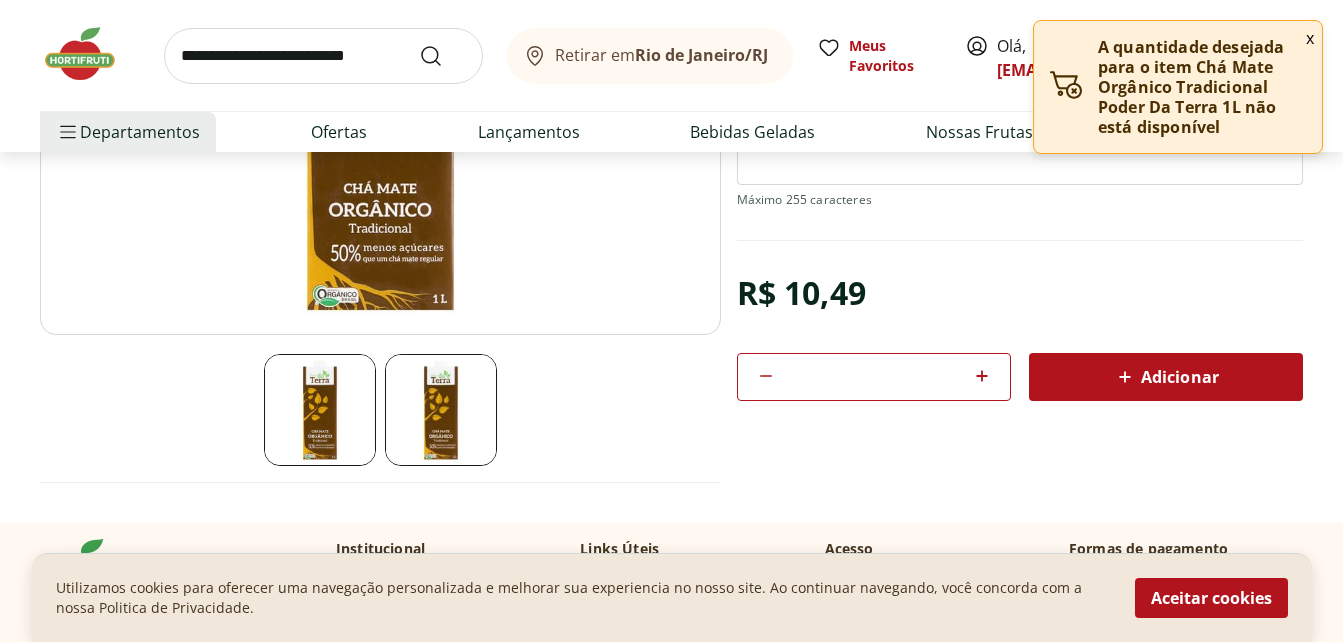click 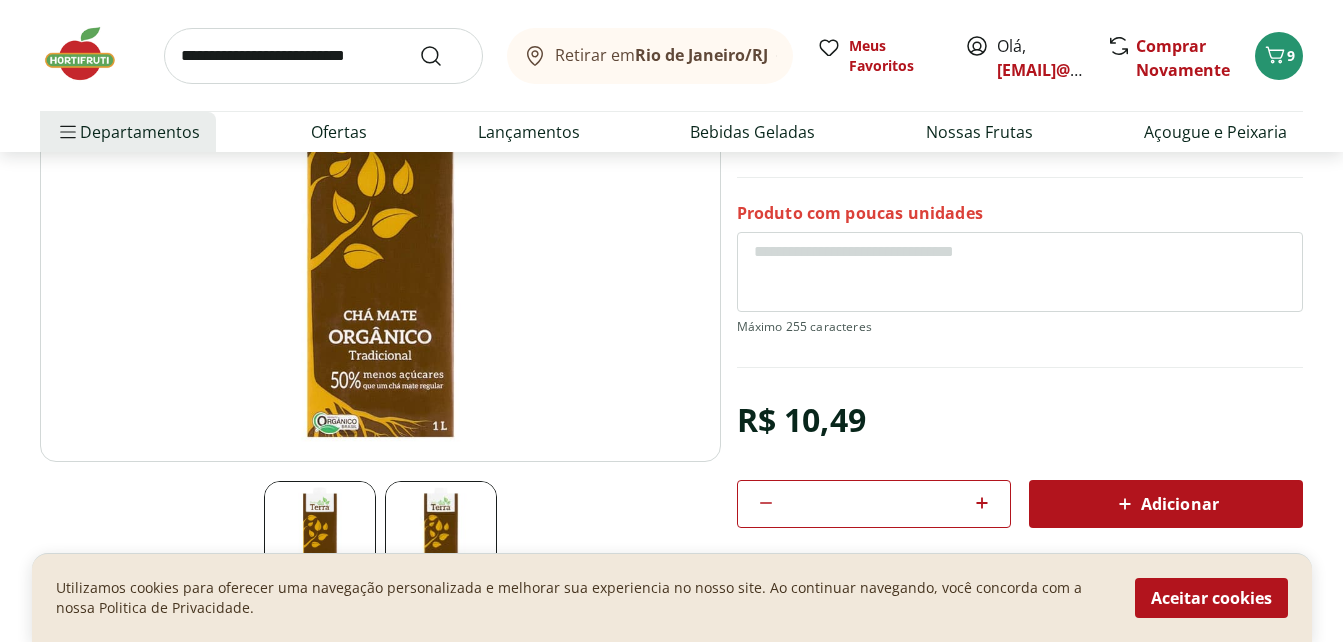 scroll, scrollTop: 300, scrollLeft: 0, axis: vertical 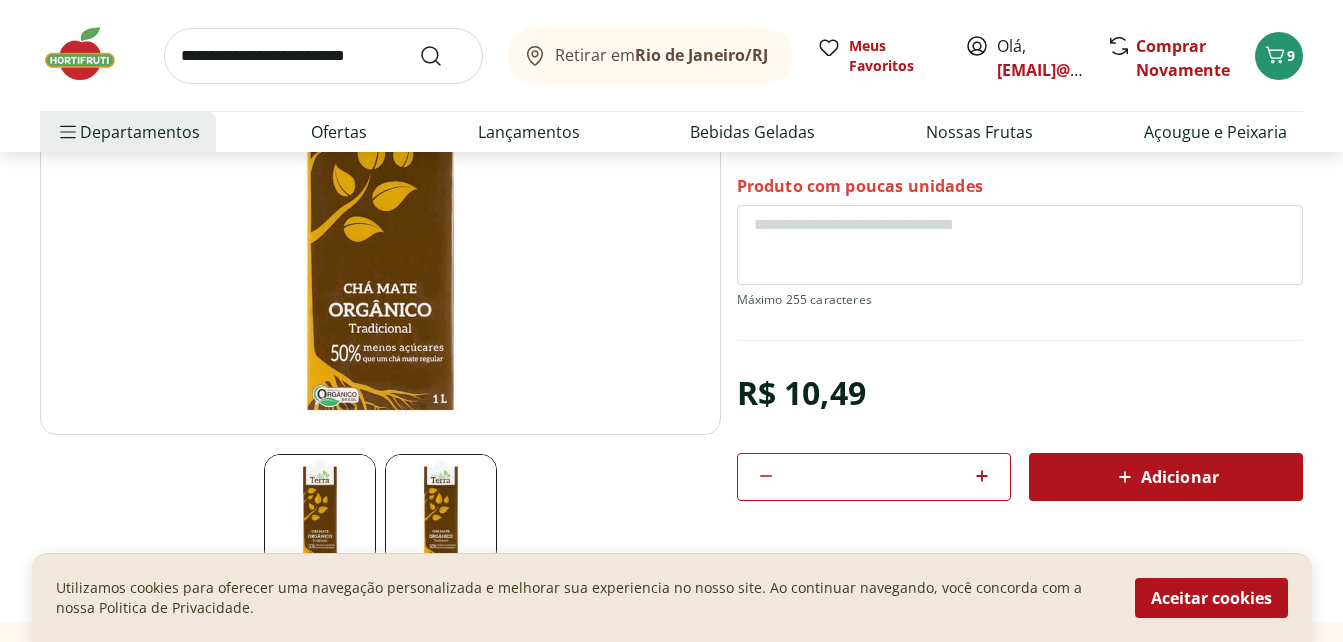 click on "Aceitar cookies" at bounding box center (1211, 598) 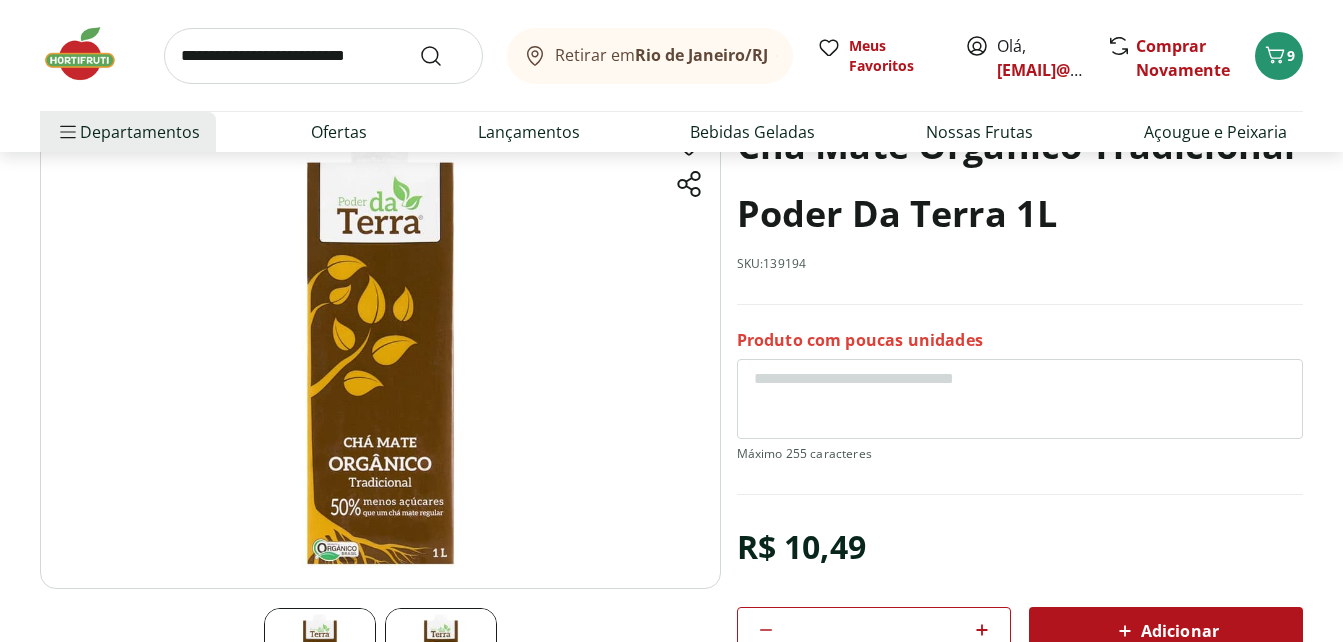 scroll, scrollTop: 0, scrollLeft: 0, axis: both 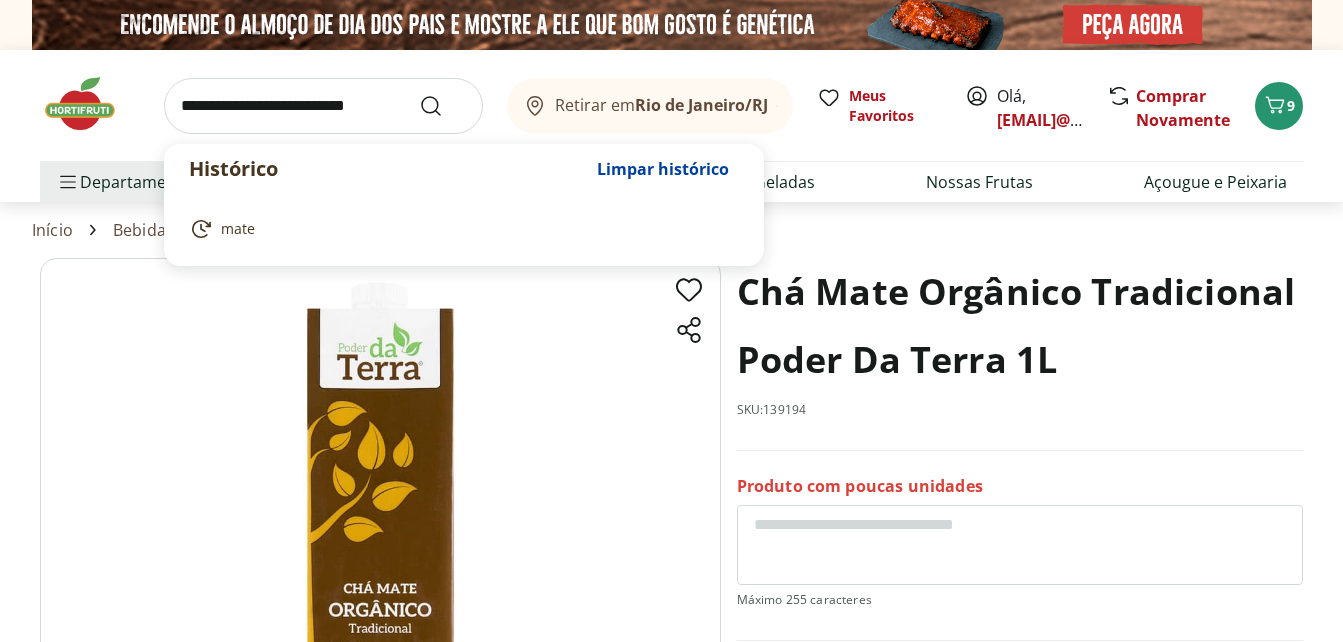 click at bounding box center [323, 106] 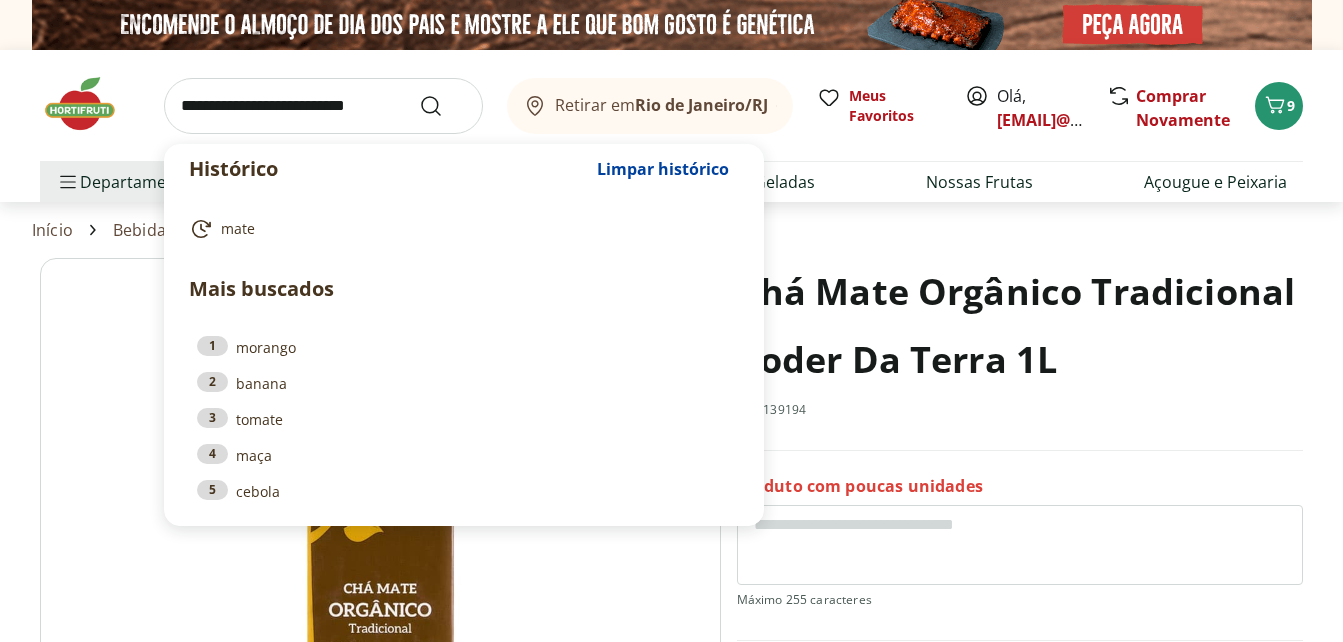 click on "mate" at bounding box center (238, 229) 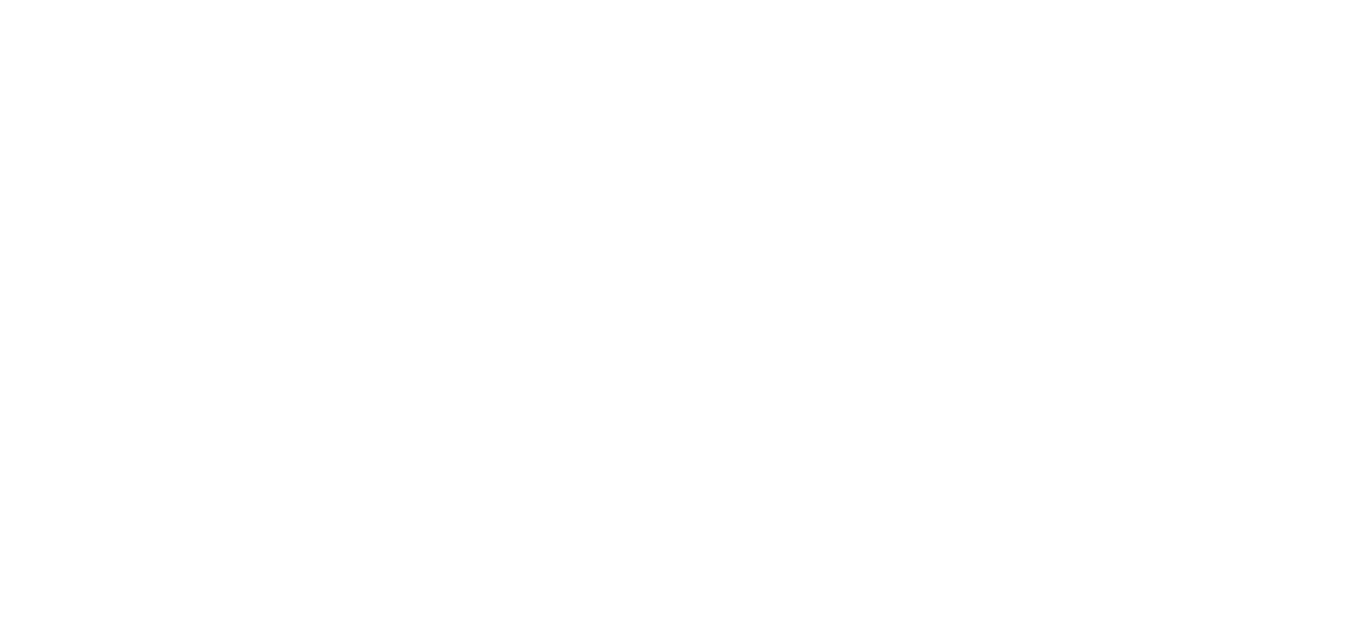 scroll, scrollTop: 0, scrollLeft: 0, axis: both 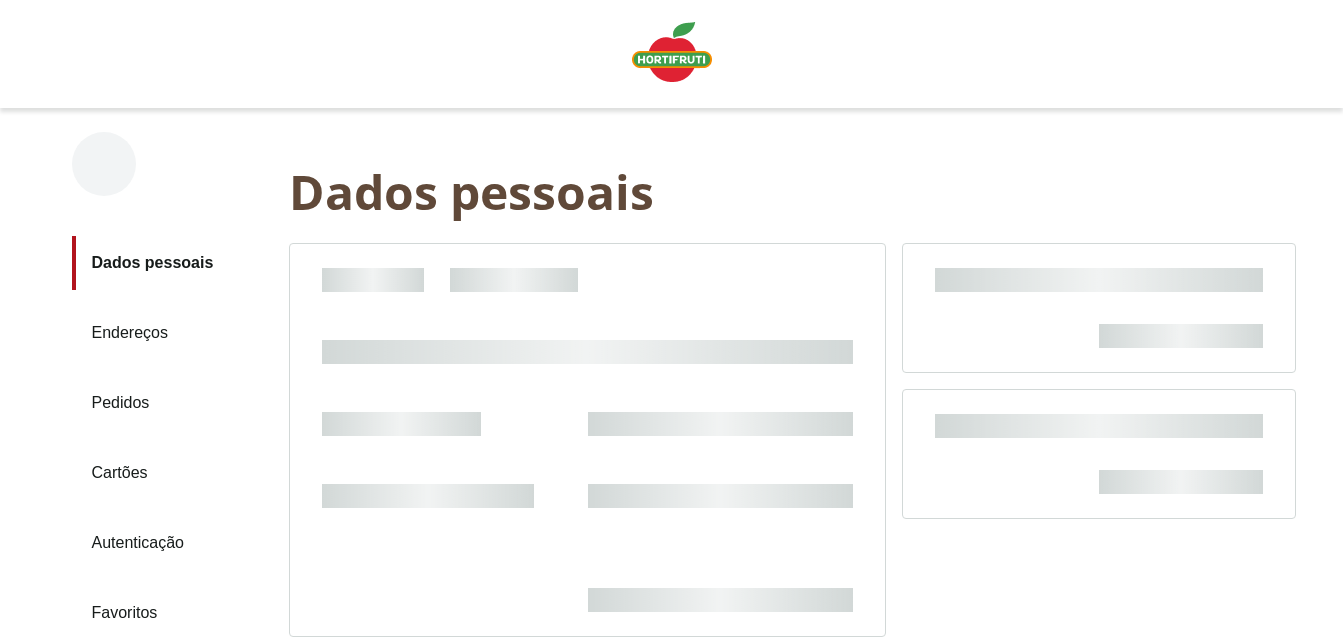 click on "Endereços" at bounding box center [172, 333] 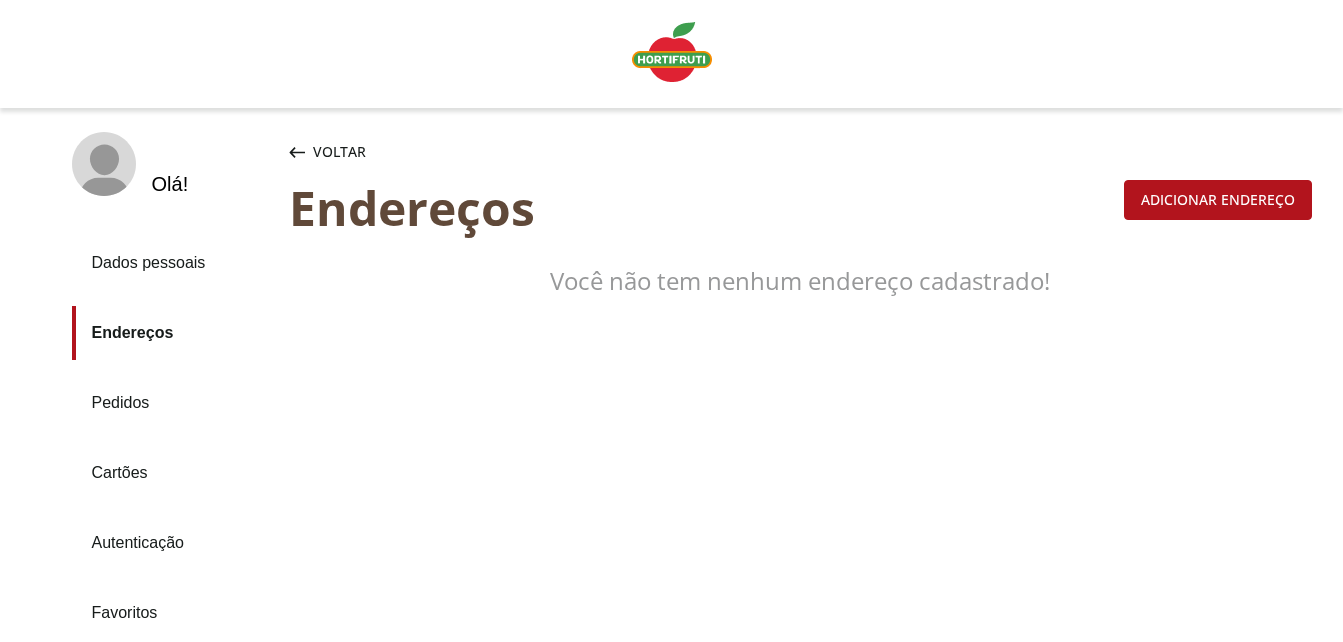 click on "Dados pessoais" at bounding box center [172, 263] 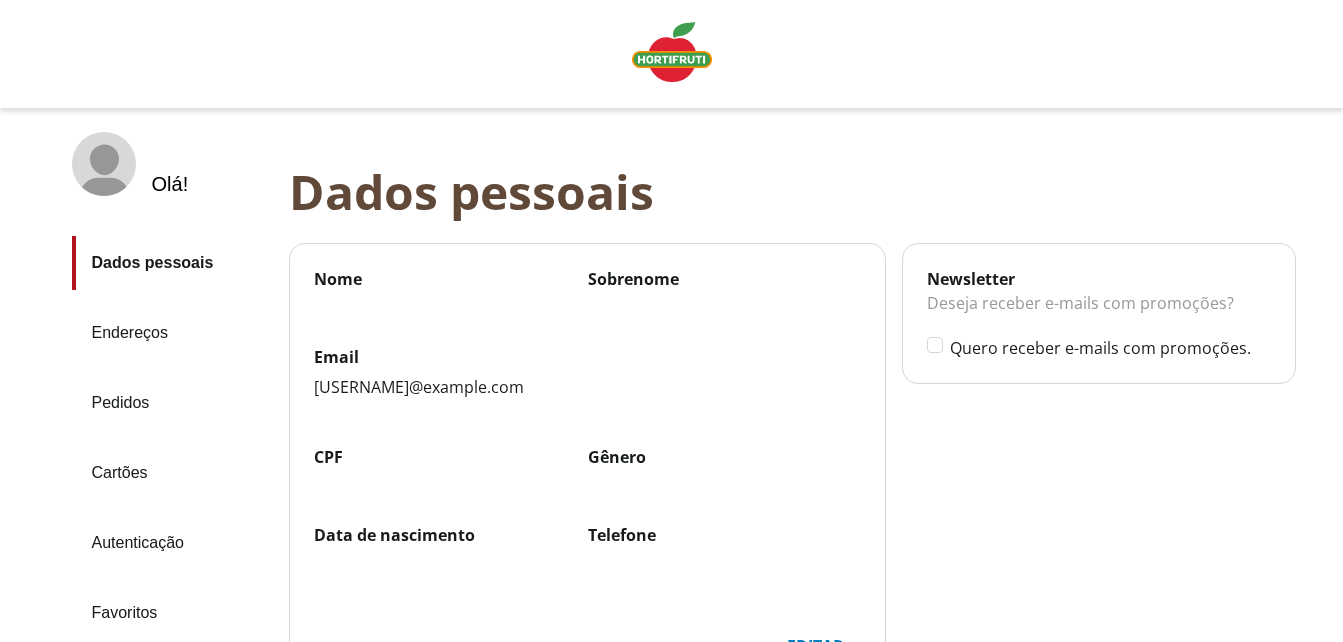 click on "Nome Sobrenome" at bounding box center [588, 307] 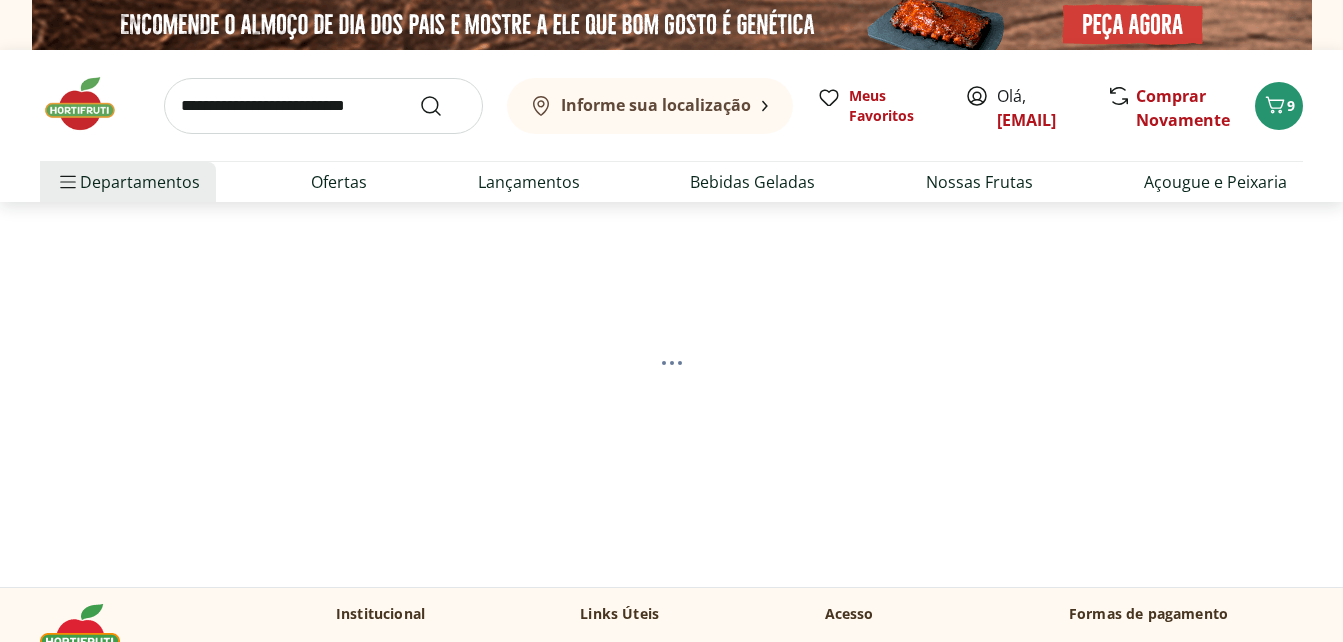 scroll, scrollTop: 0, scrollLeft: 0, axis: both 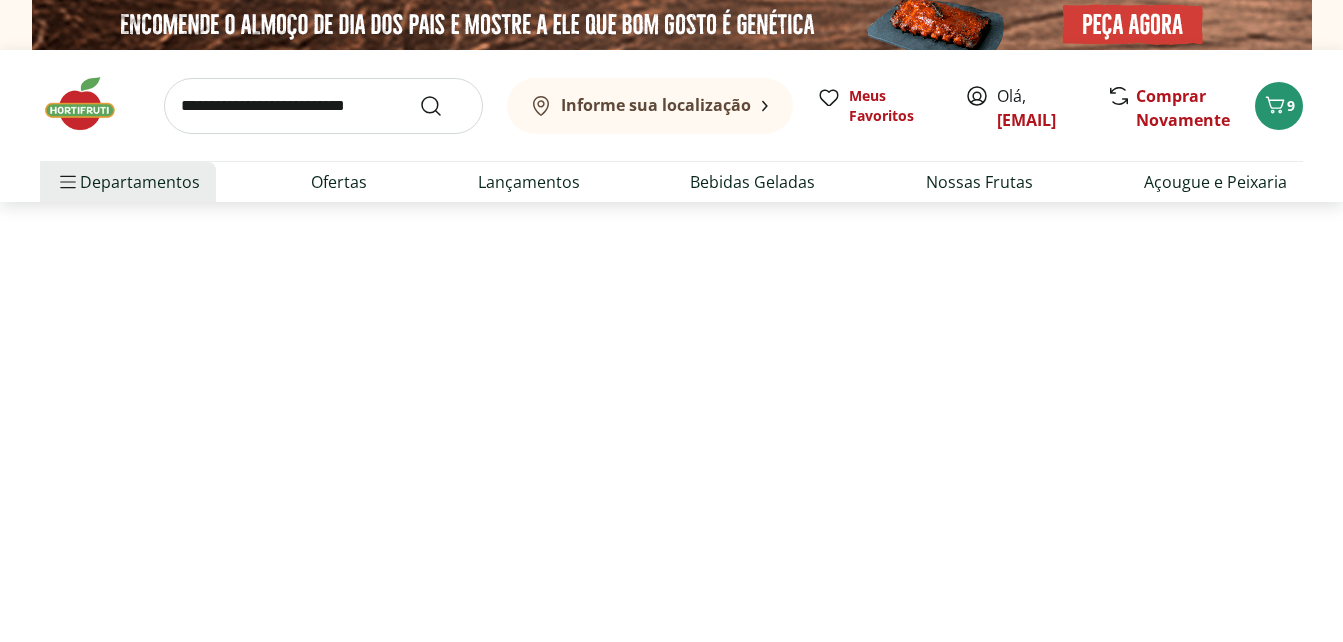 select on "**********" 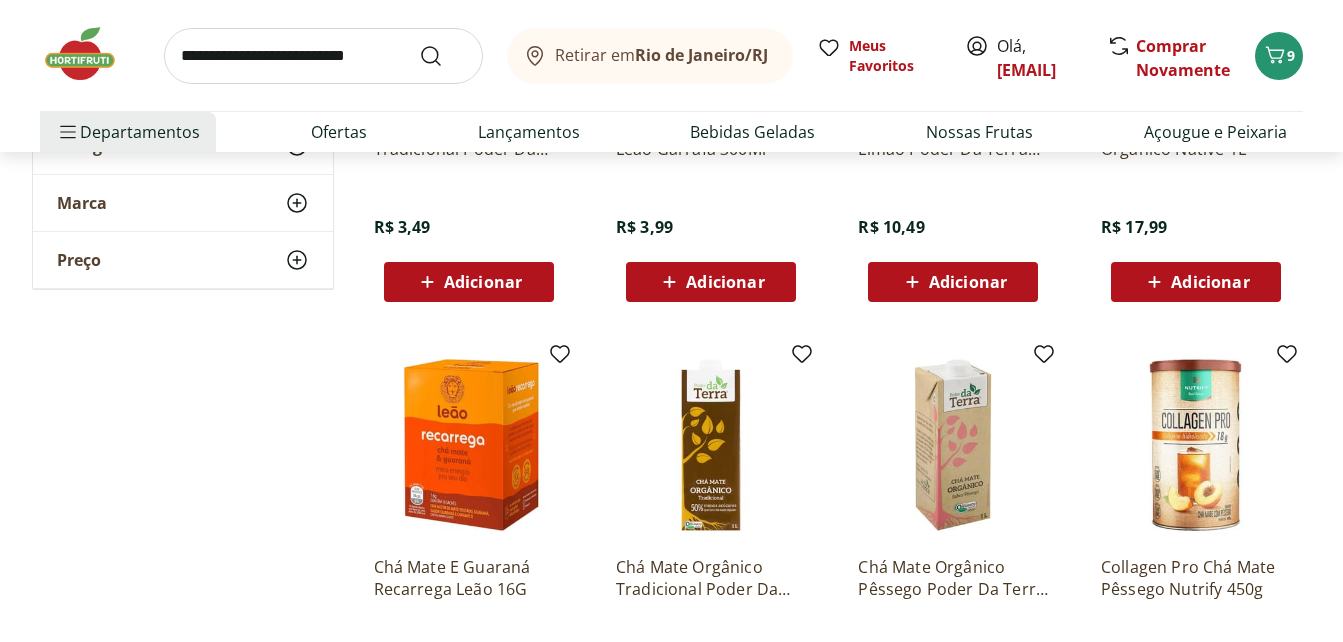 scroll, scrollTop: 1000, scrollLeft: 0, axis: vertical 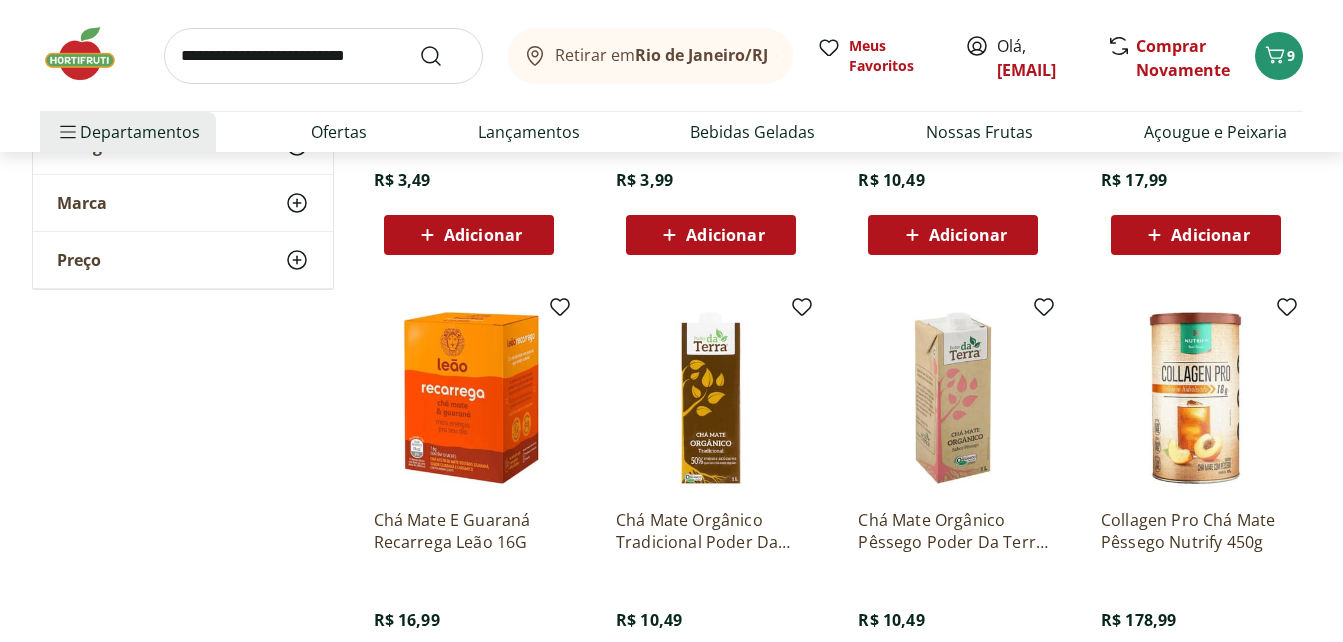 click at bounding box center (953, 398) 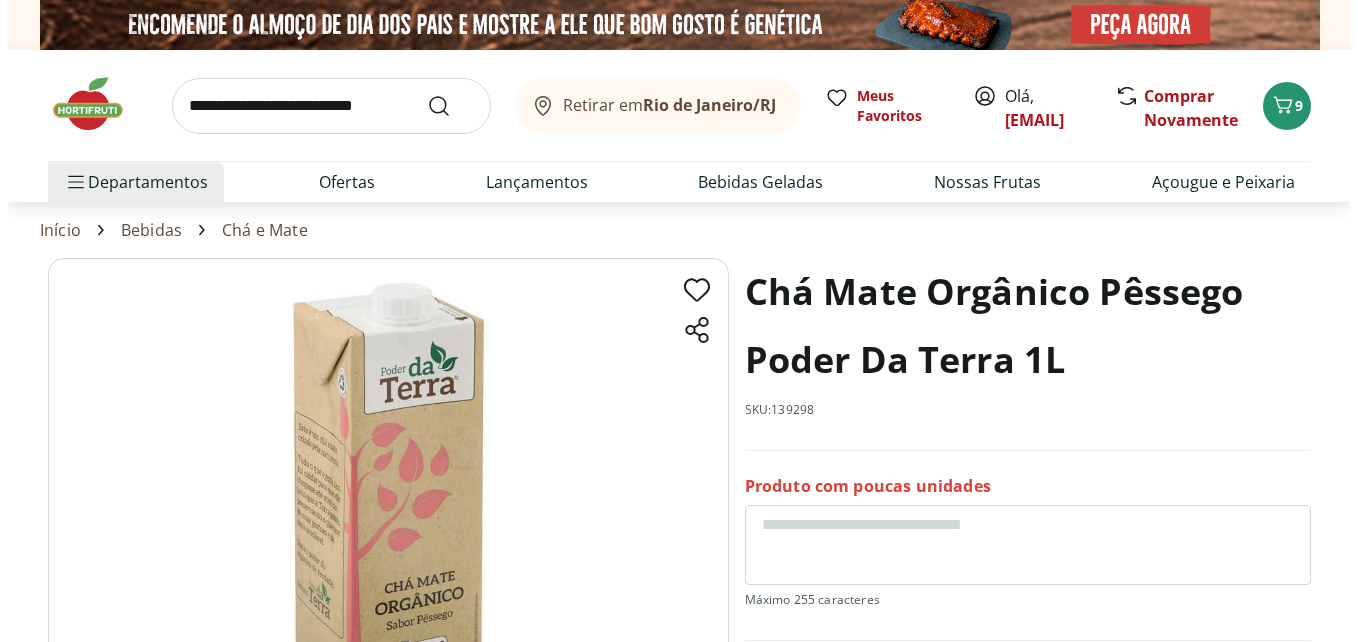 scroll, scrollTop: 200, scrollLeft: 0, axis: vertical 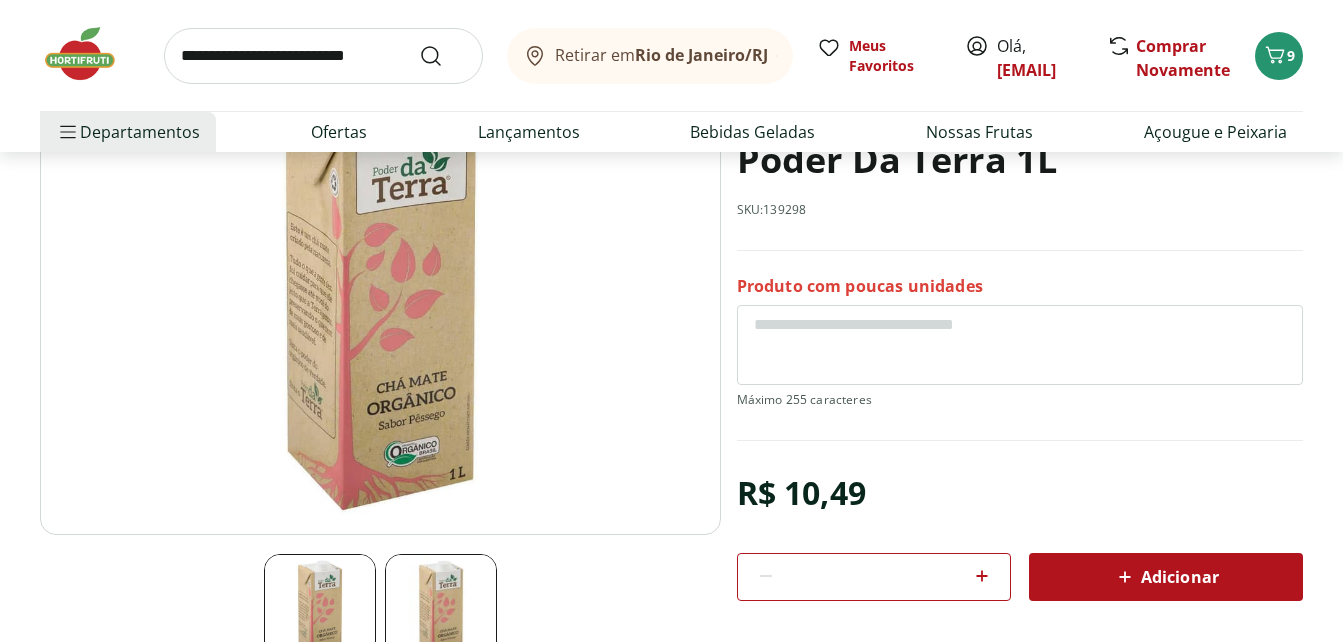 click 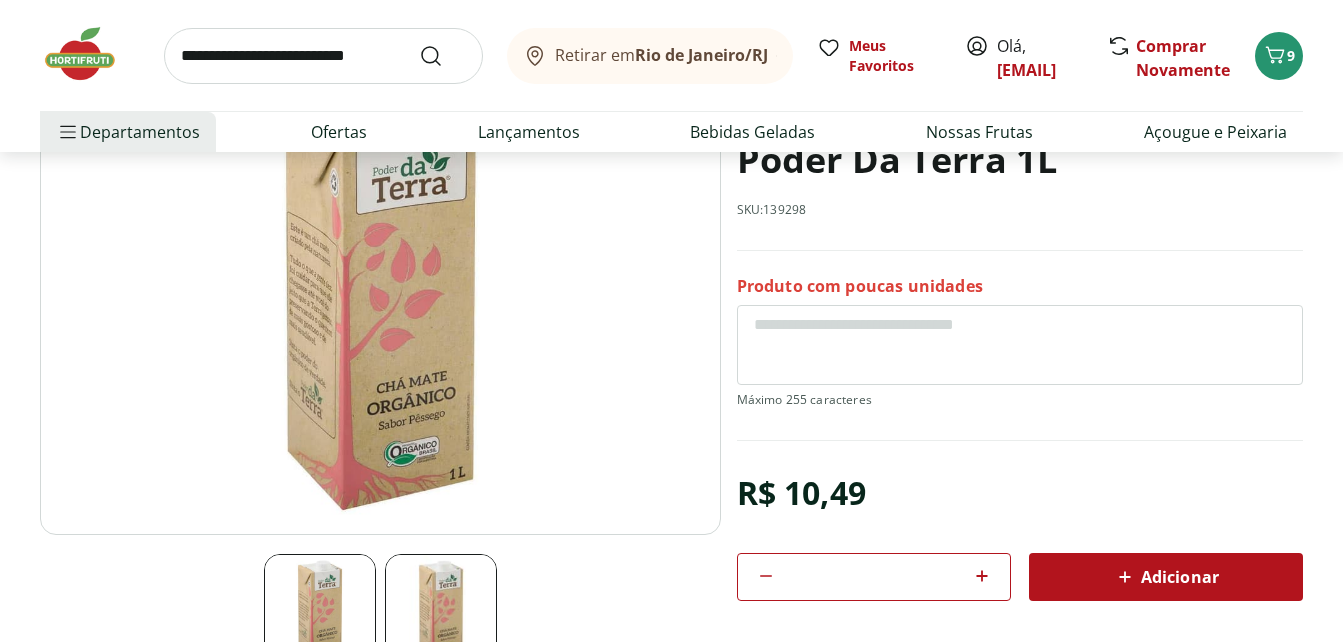 click 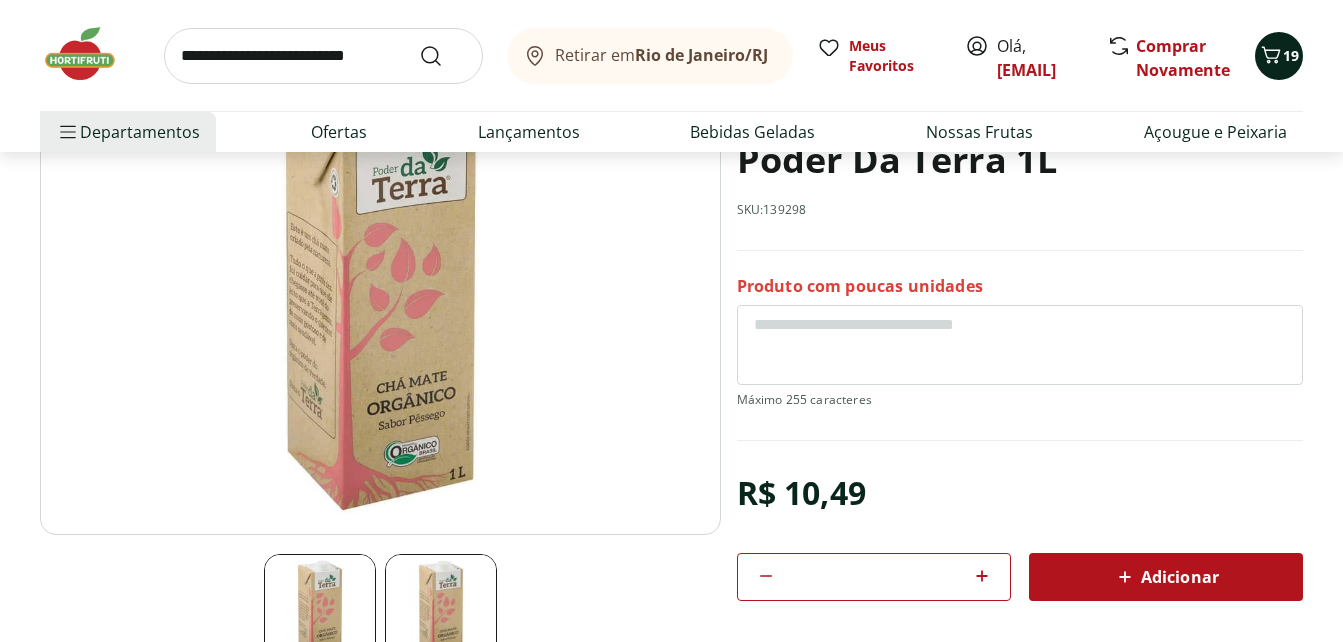 click 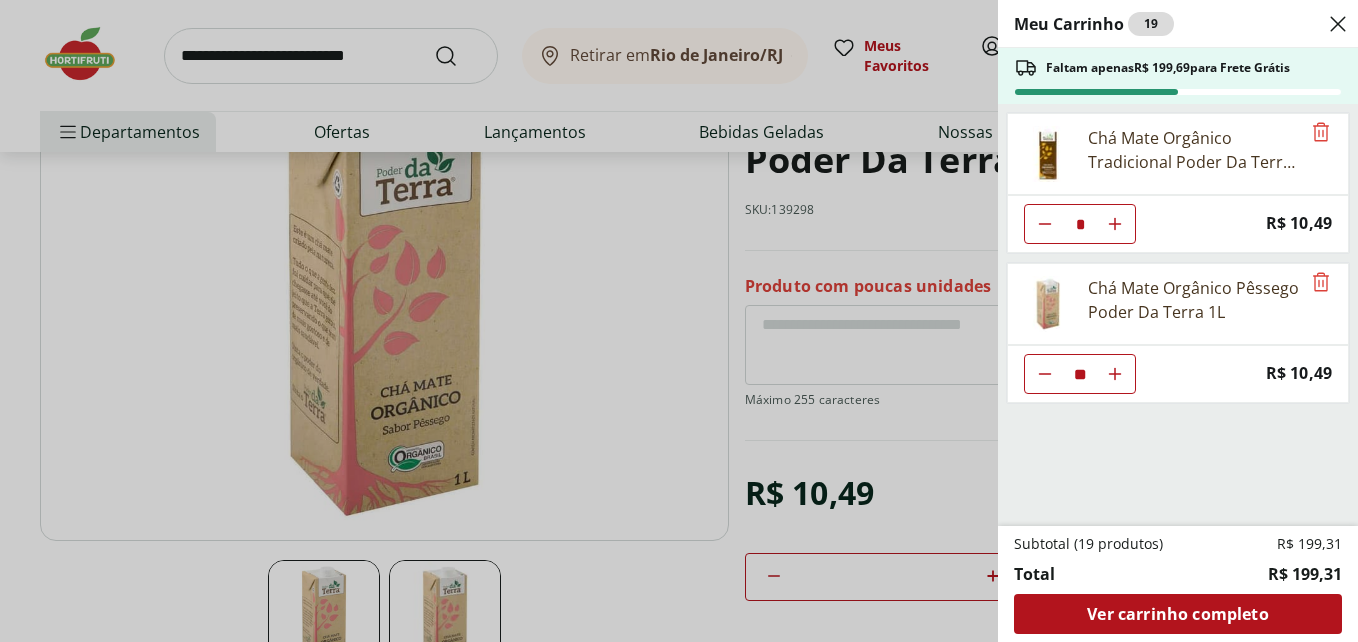 click 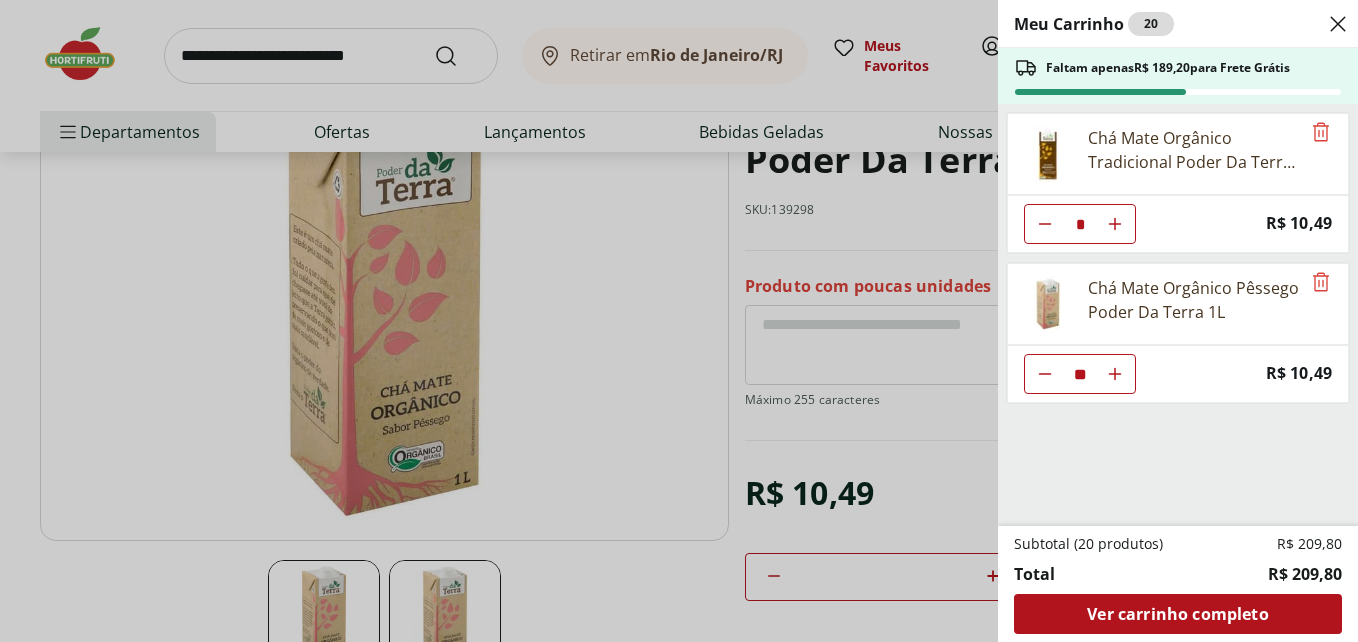 click 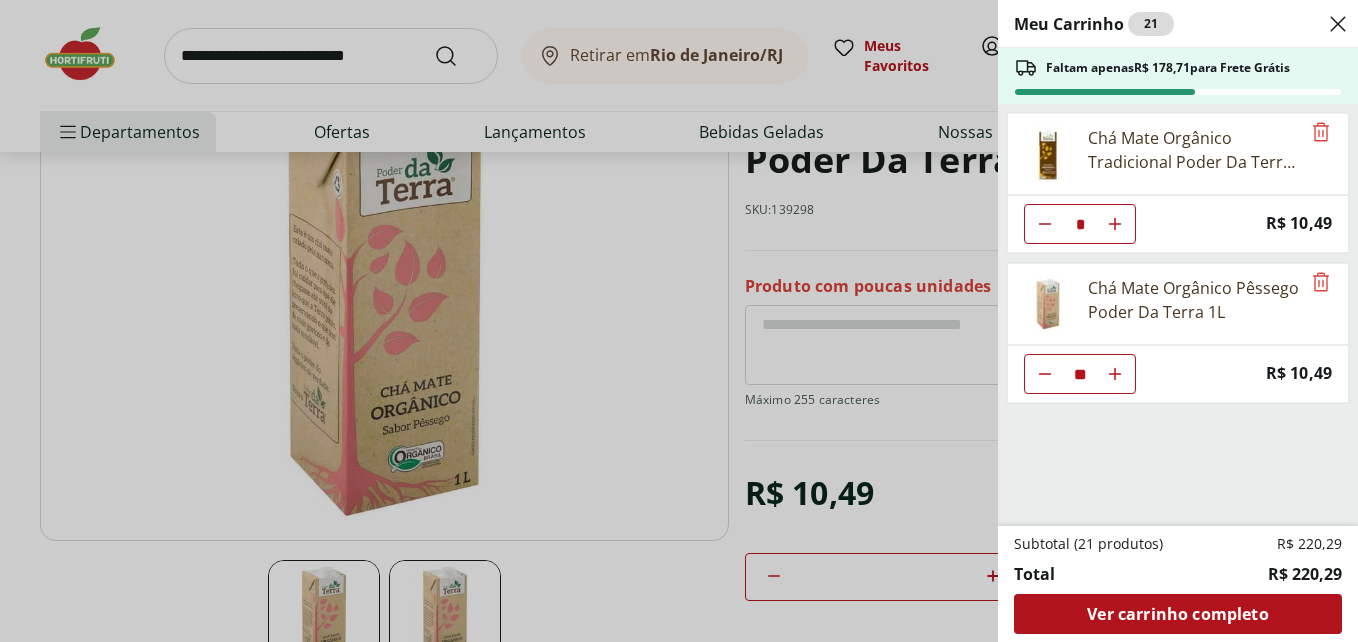 click 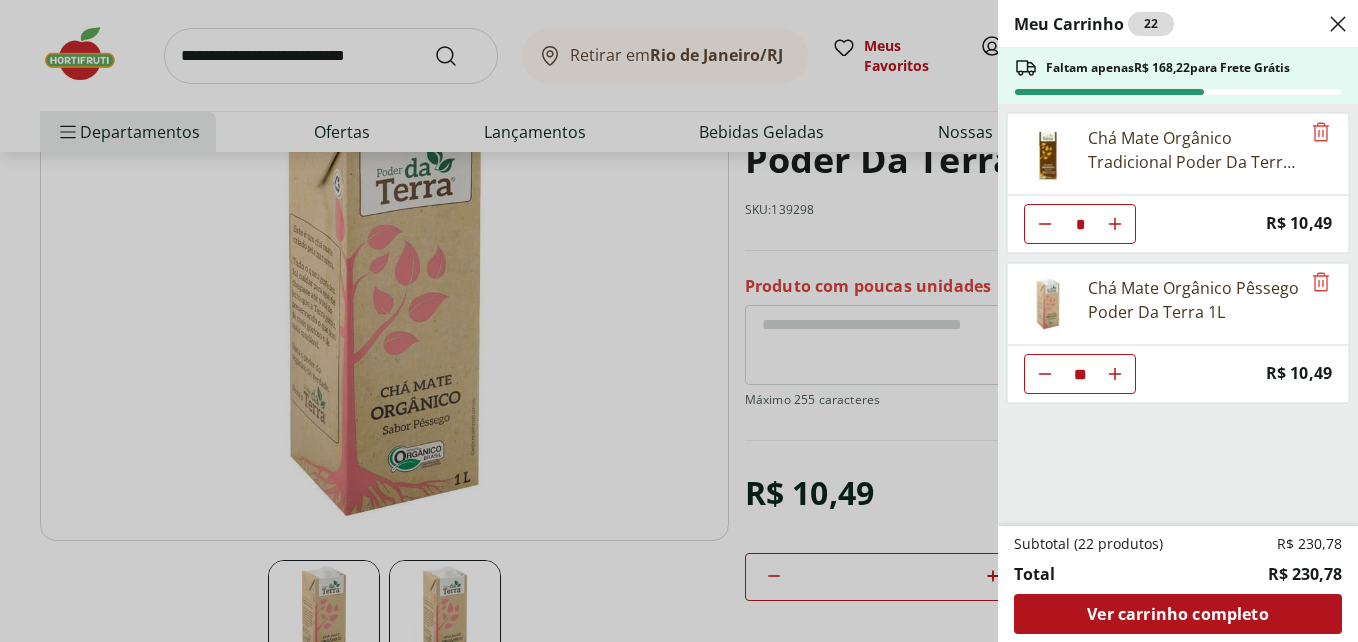 click 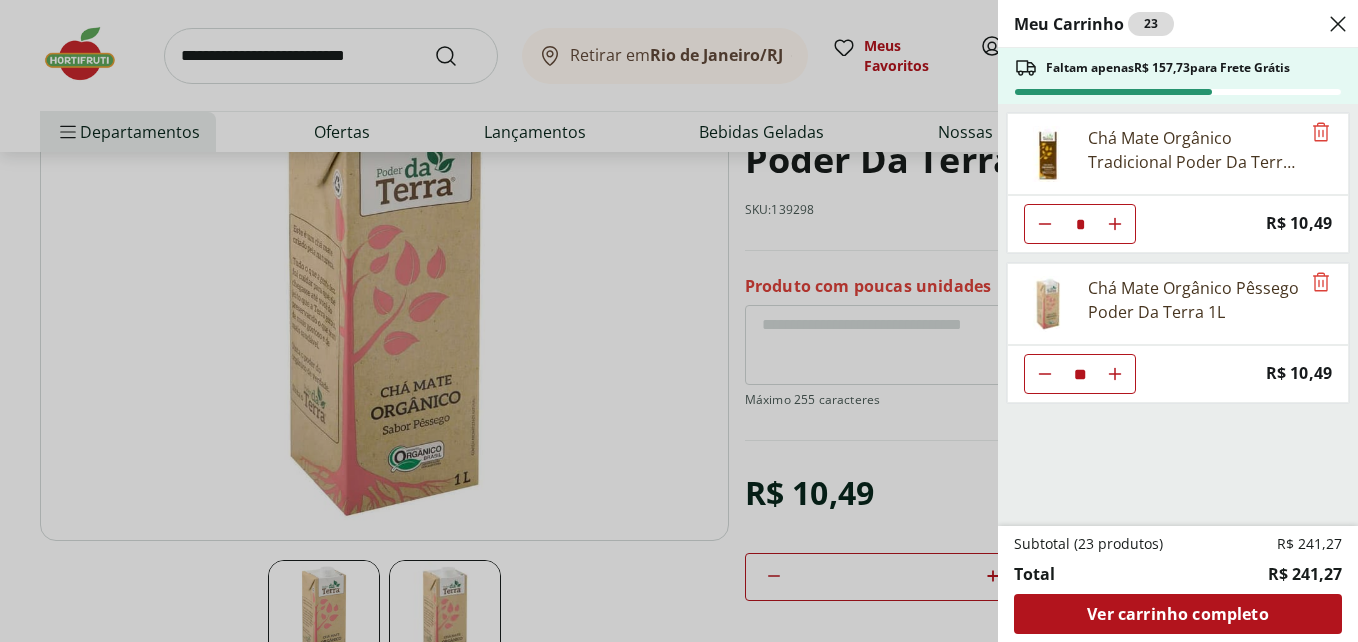 click 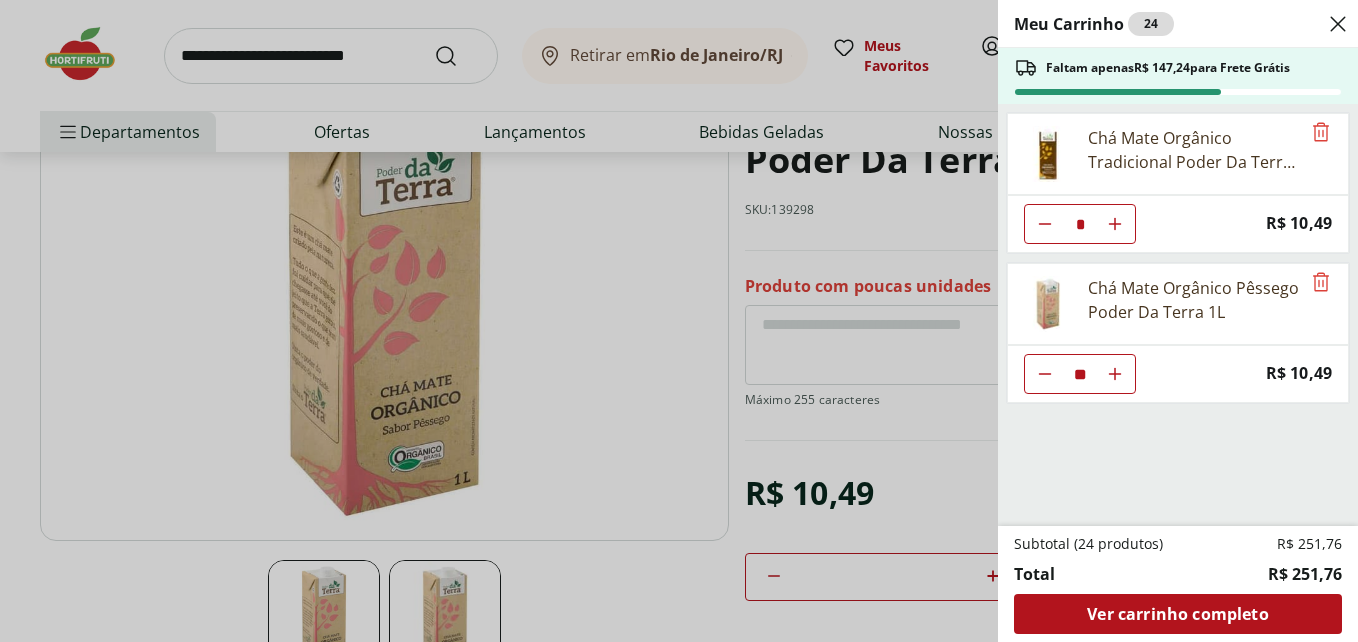 click 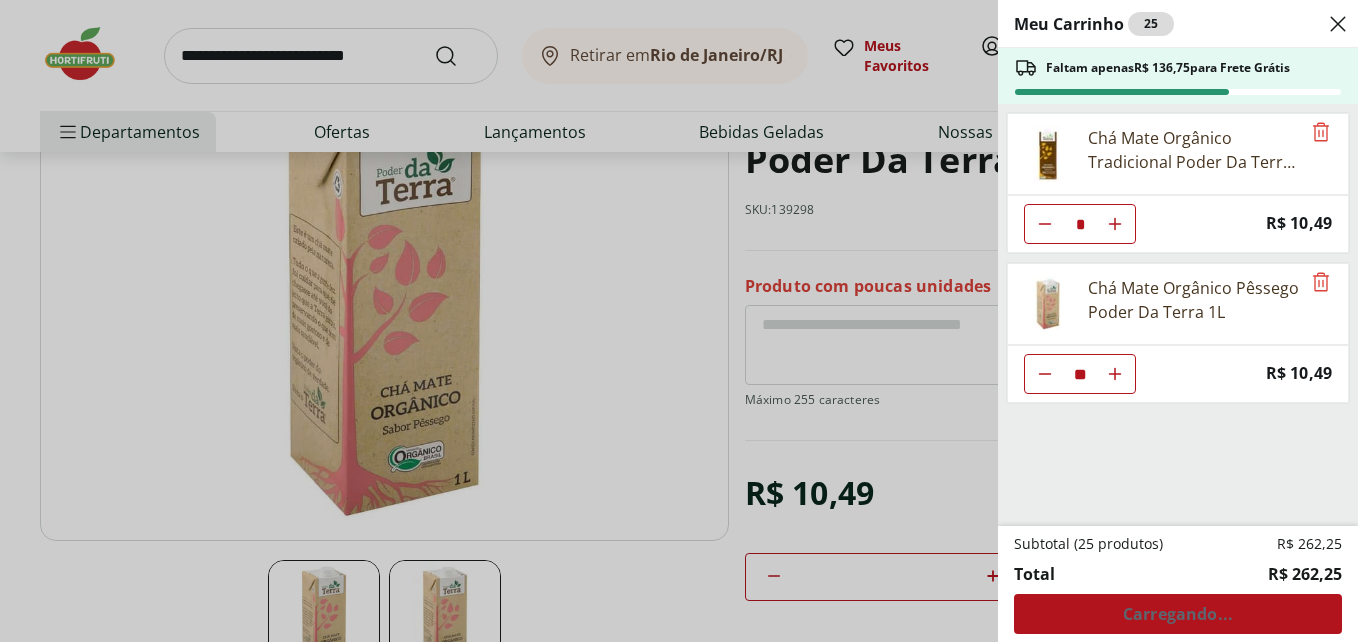 click 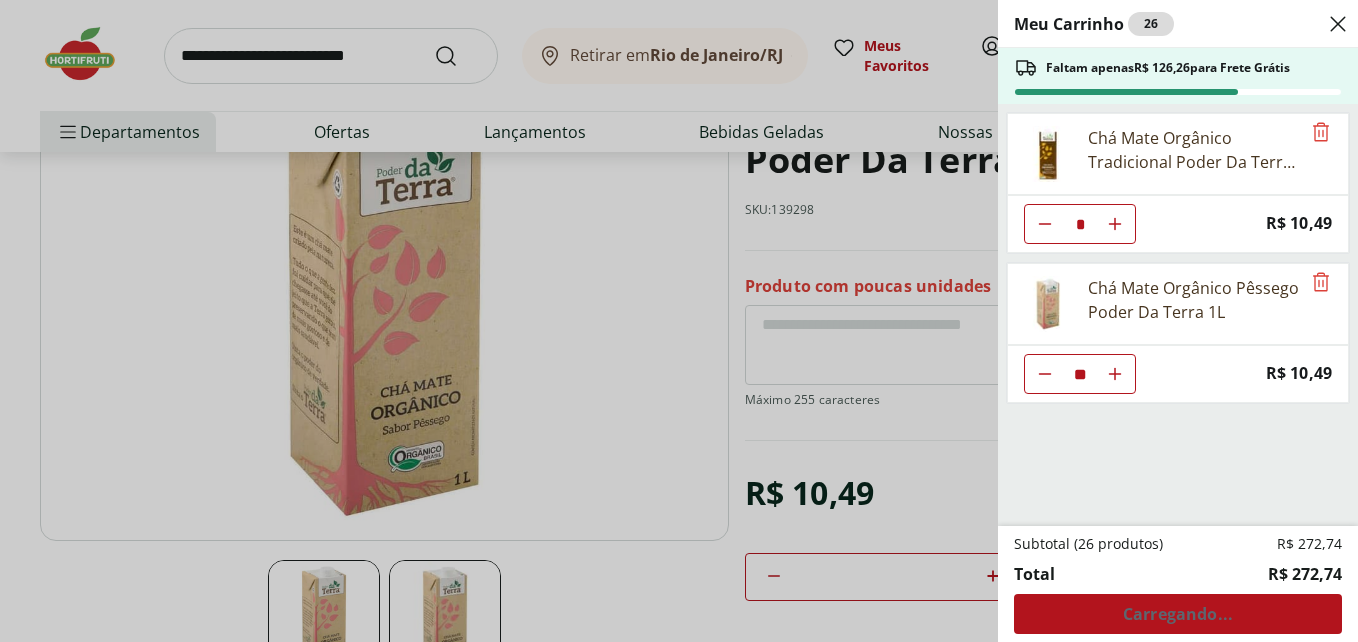 click 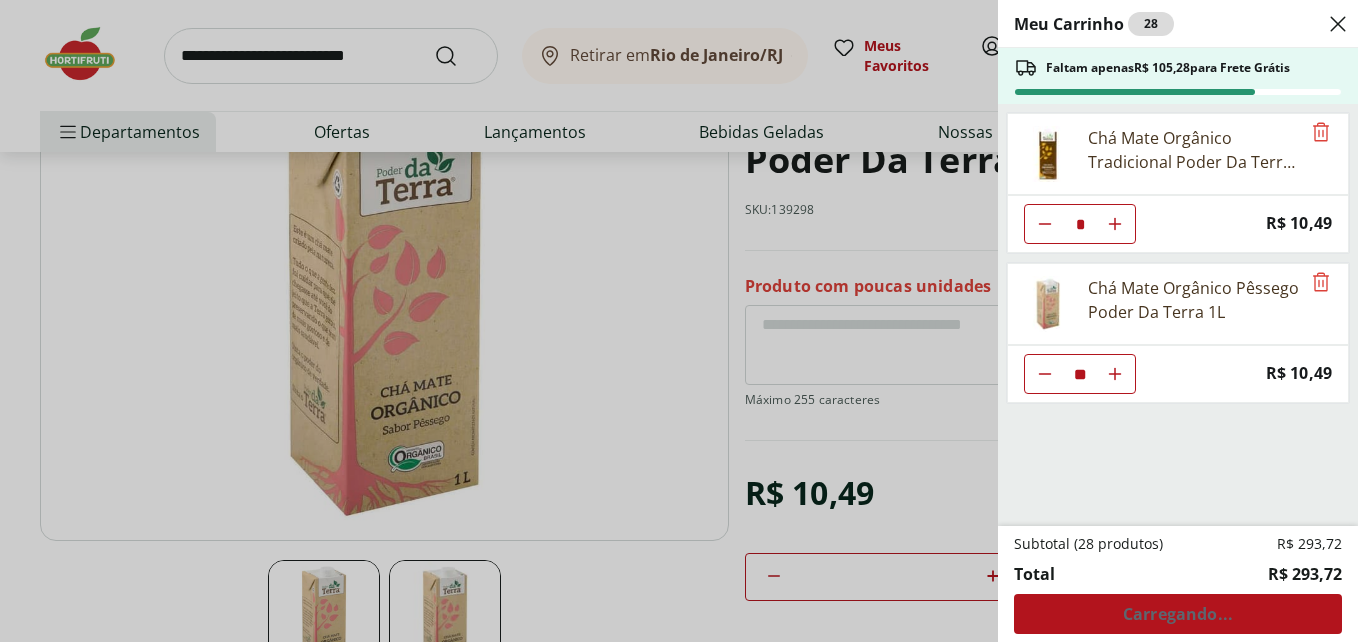 click 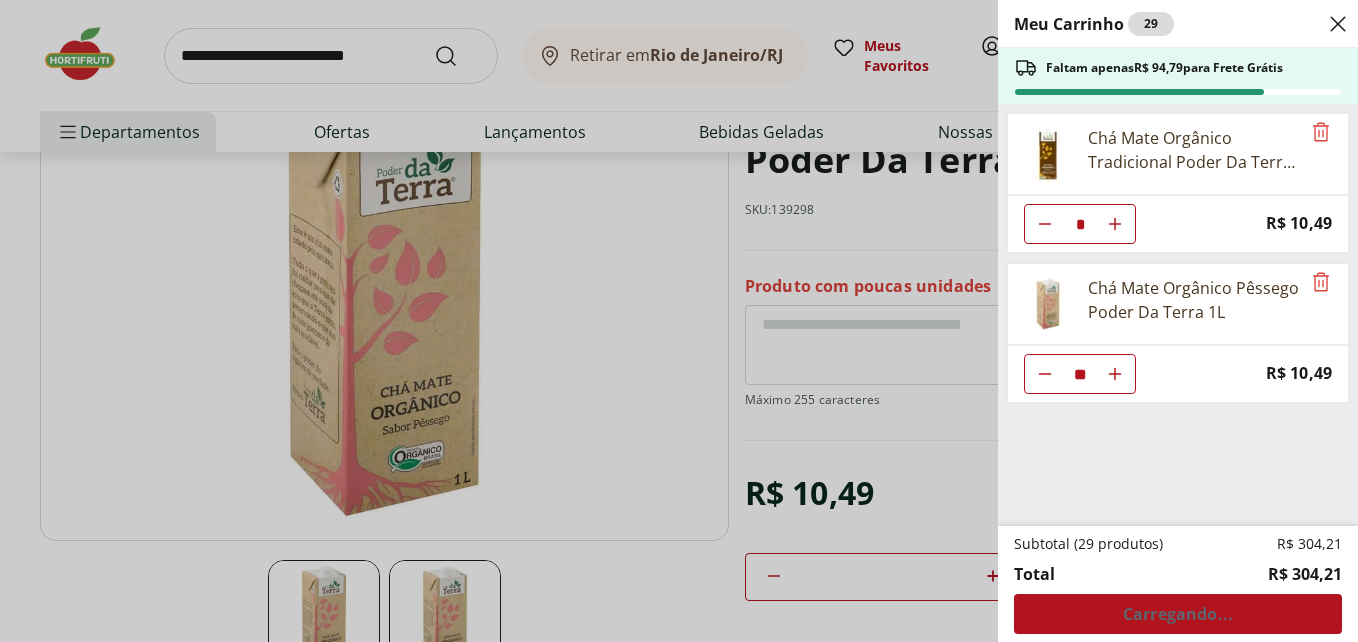 click 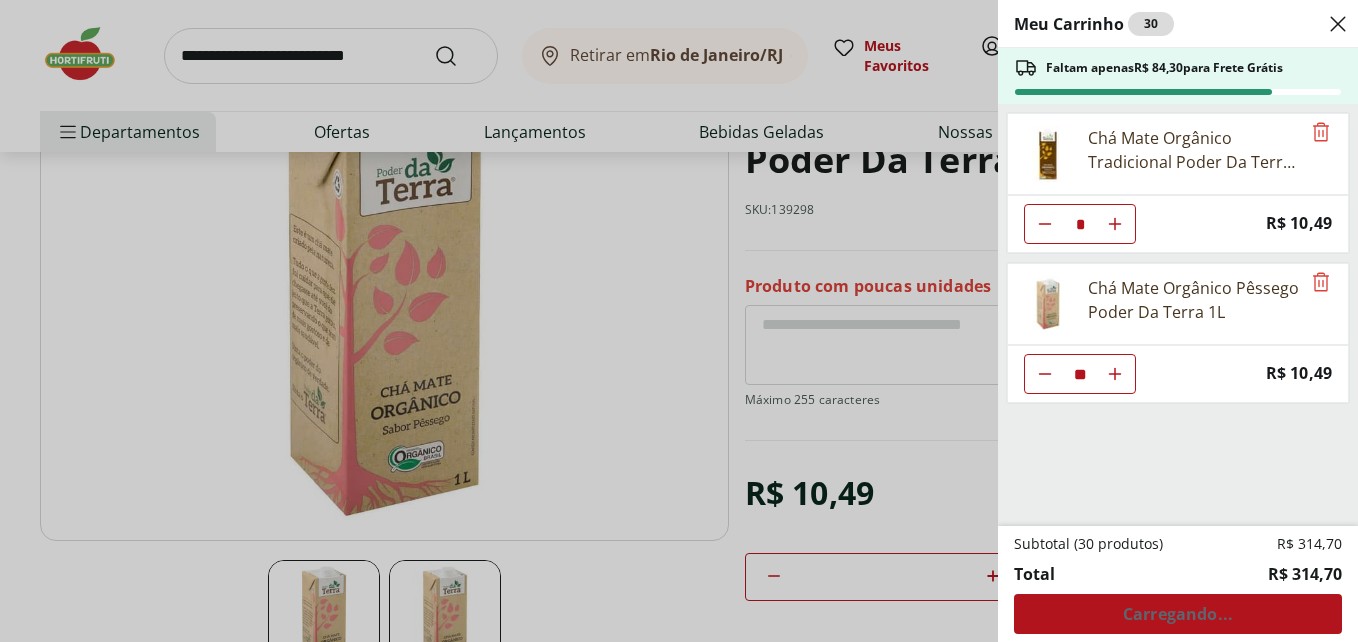 click 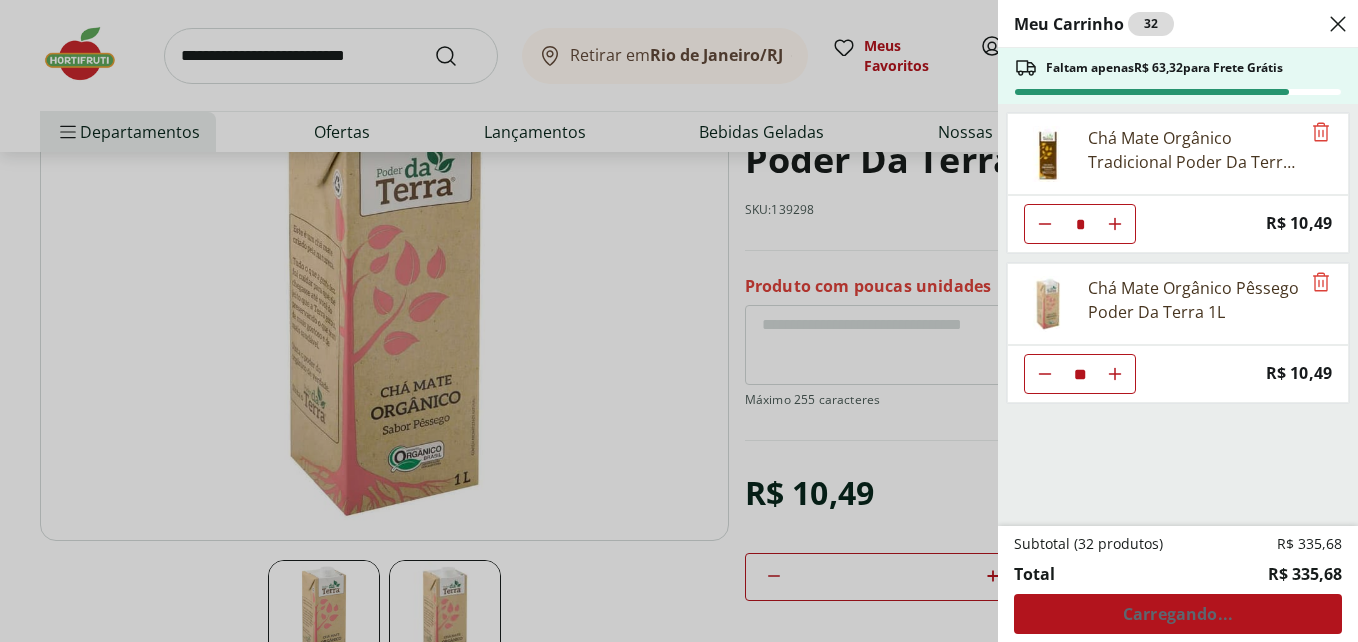 click 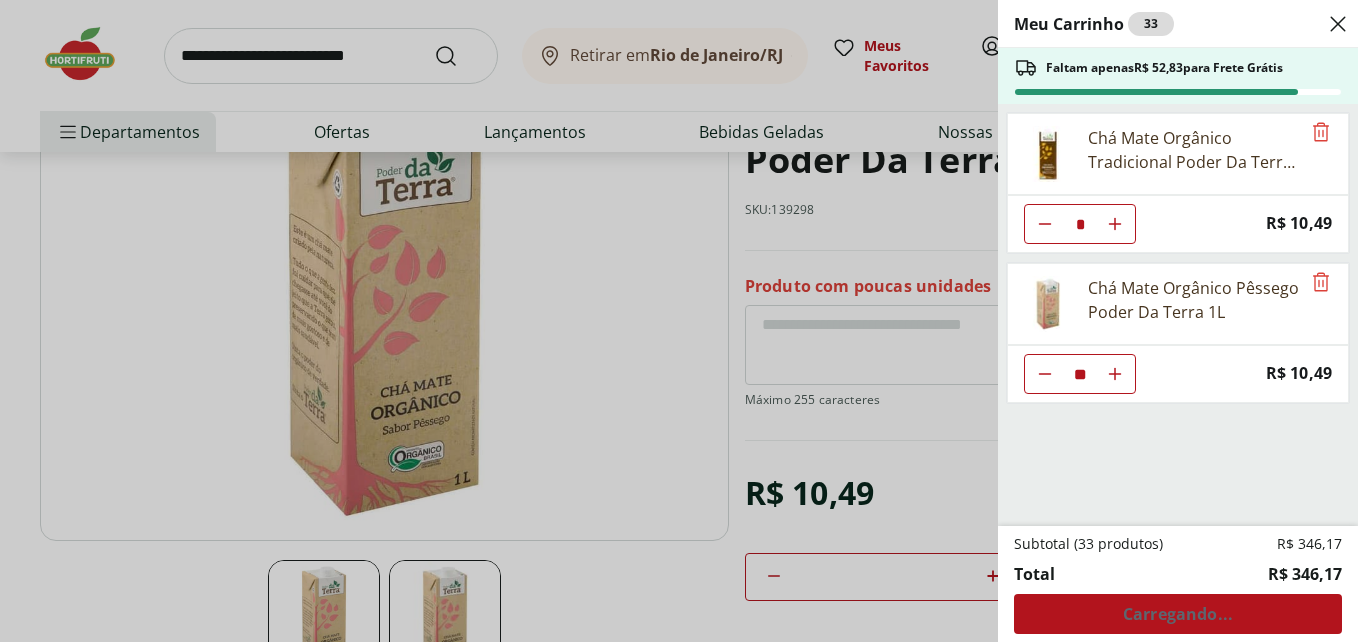 click 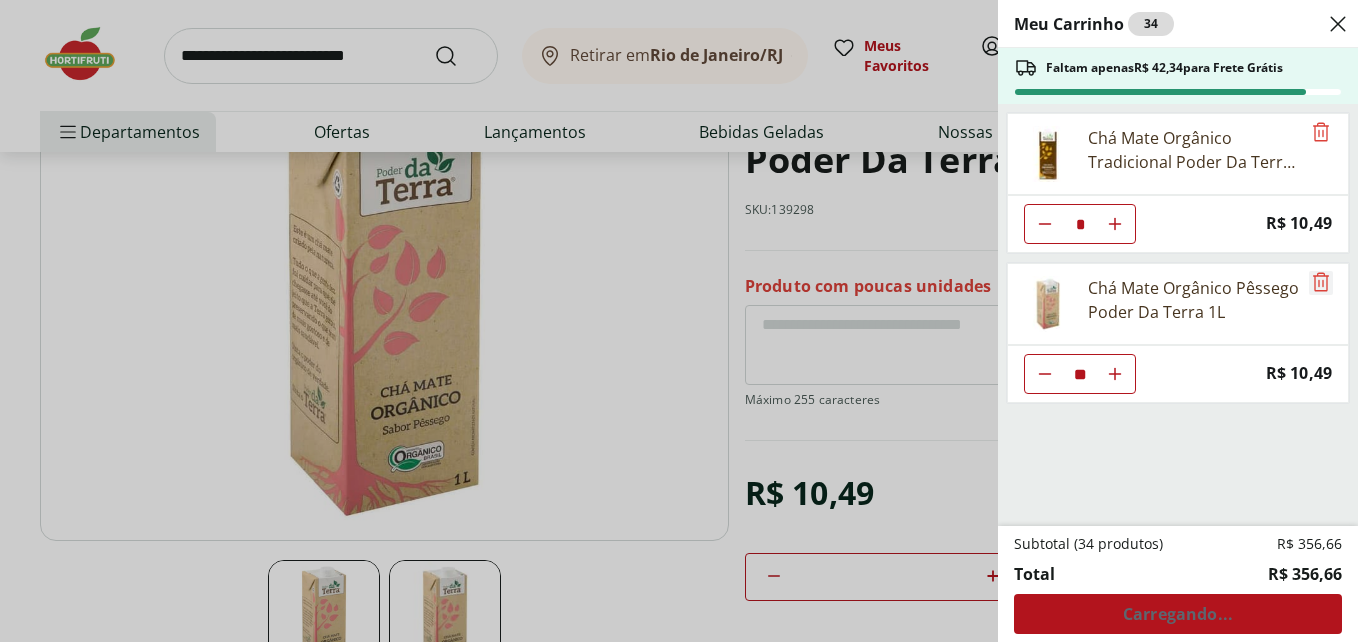 type on "**" 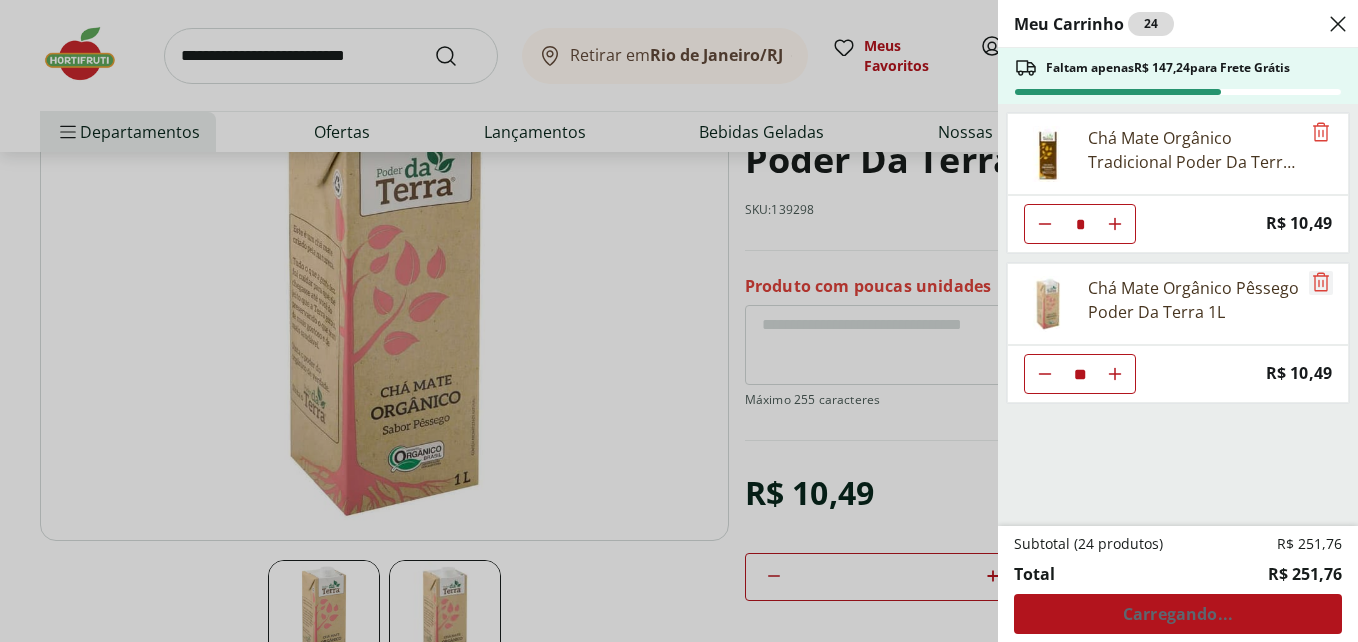 click 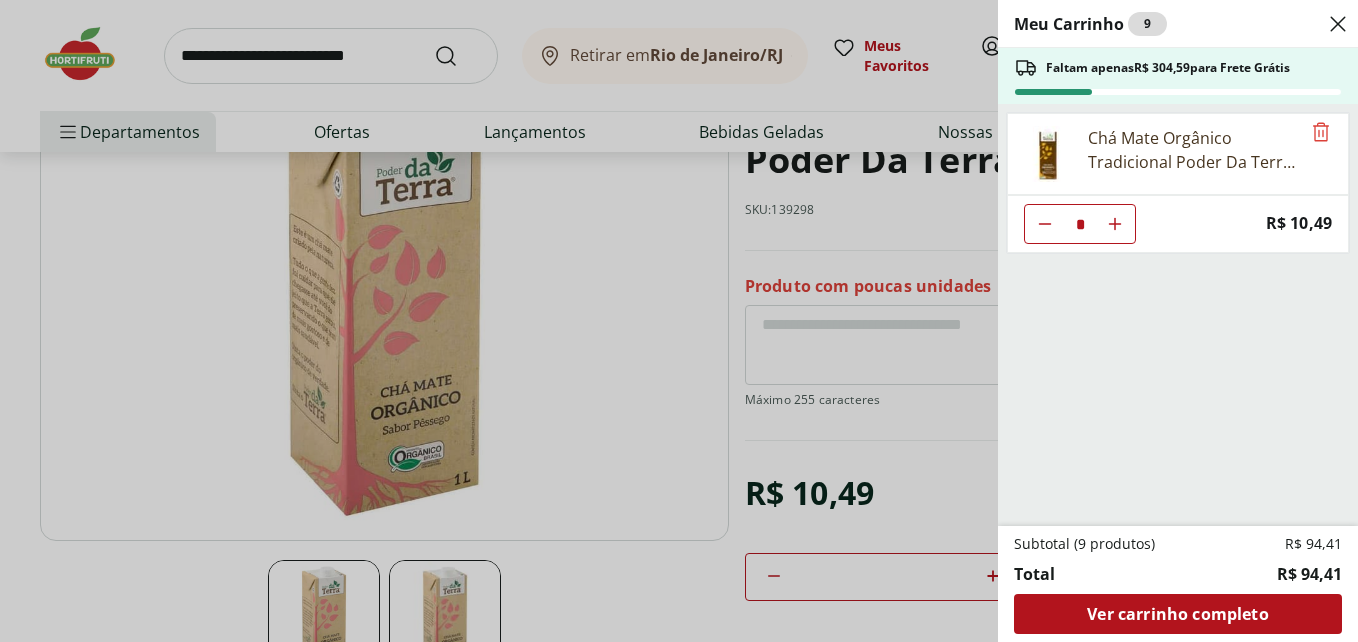 click on "Meu Carrinho 9 Faltam apenas  R$ 304,59  para Frete Grátis Chá Mate Orgânico Tradicional Poder Da Terra 1L * Price: R$ 10,49 Subtotal (9 produtos) R$ 94,41 Total R$ 94,41 Ver carrinho completo" at bounding box center [679, 321] 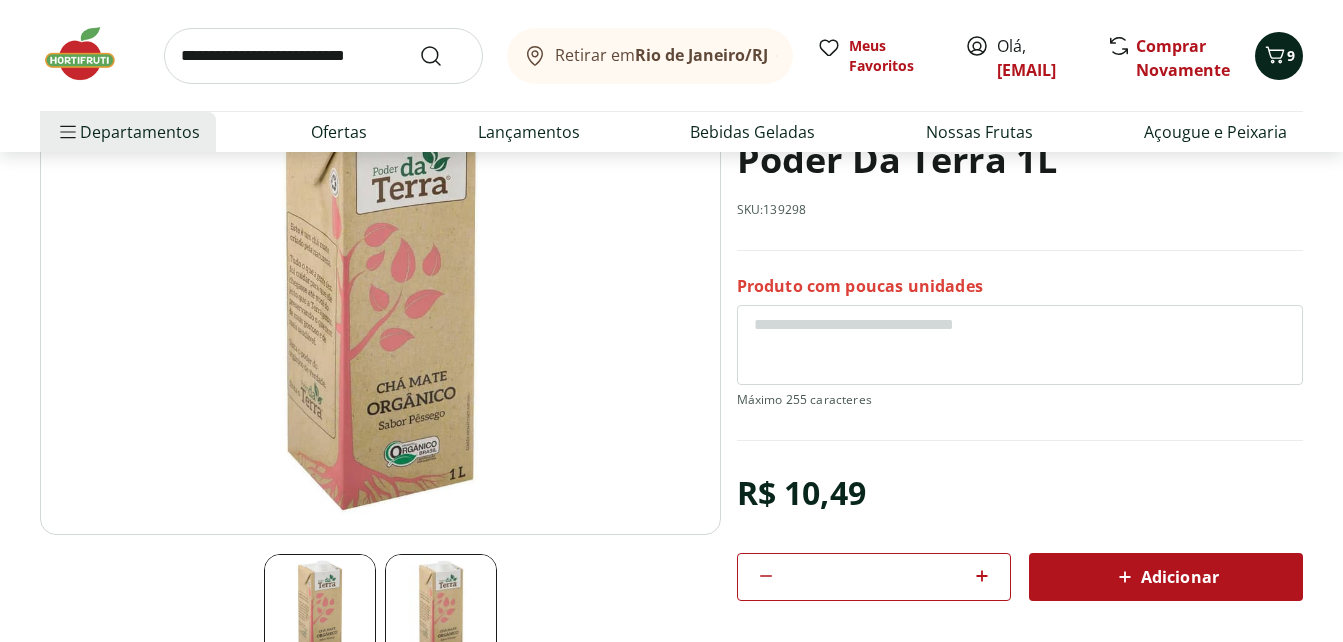 click 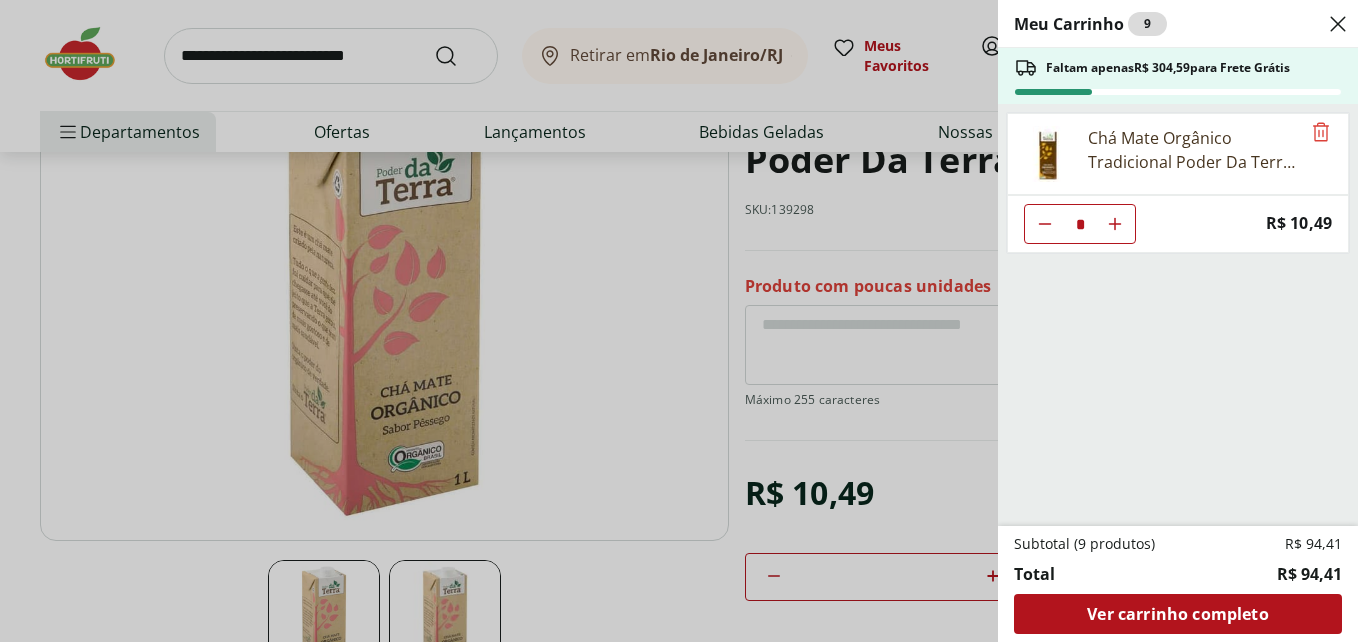 click on "Meu Carrinho 9 Faltam apenas  R$ 304,59  para Frete Grátis Chá Mate Orgânico Tradicional Poder Da Terra 1L * Price: R$ 10,49 Subtotal (9 produtos) R$ 94,41 Total R$ 94,41 Ver carrinho completo" at bounding box center (679, 321) 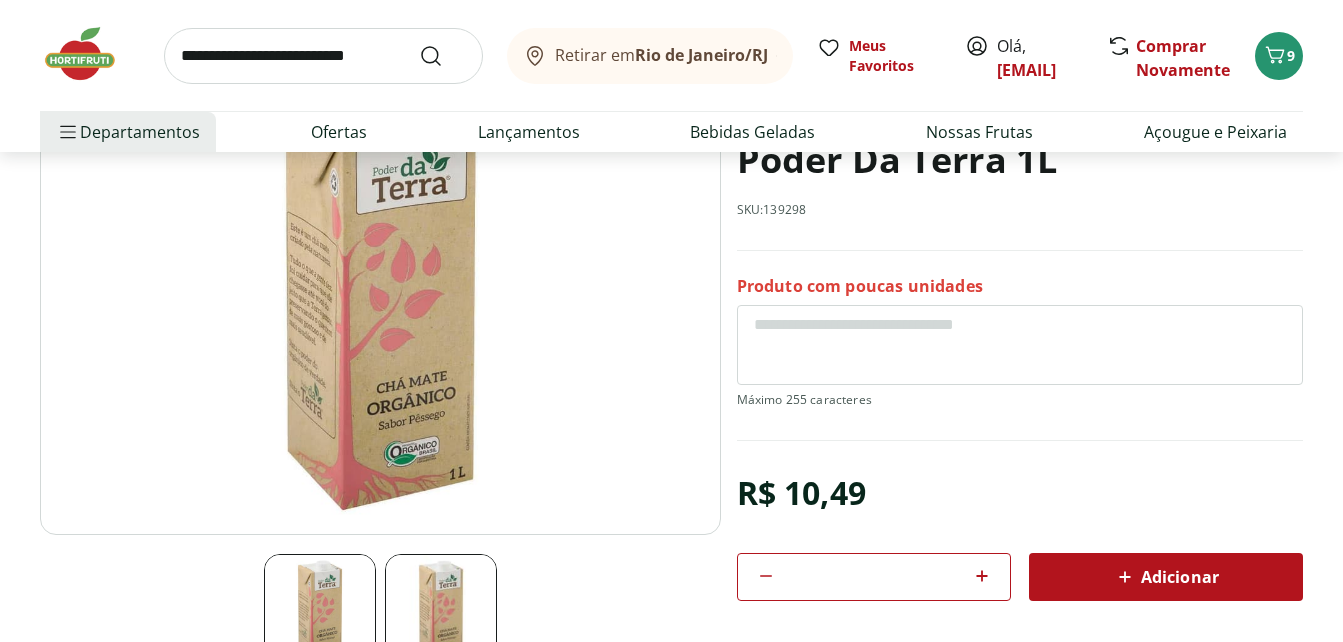 click 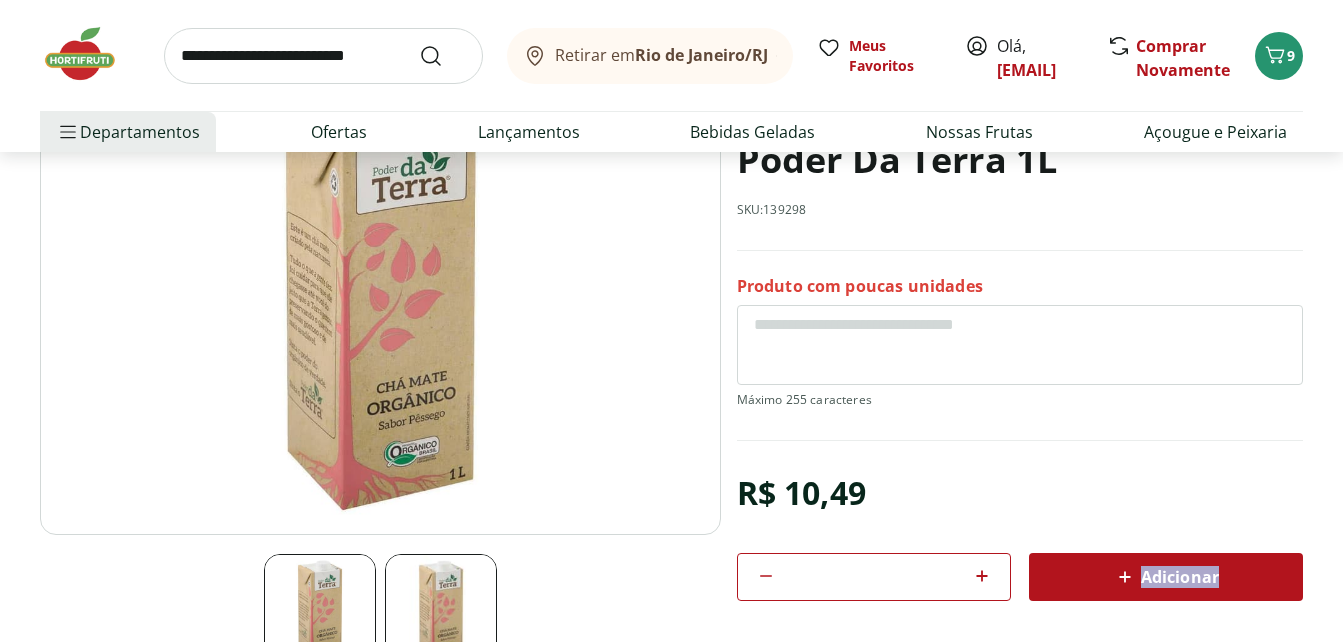 click on "**" at bounding box center [874, 577] 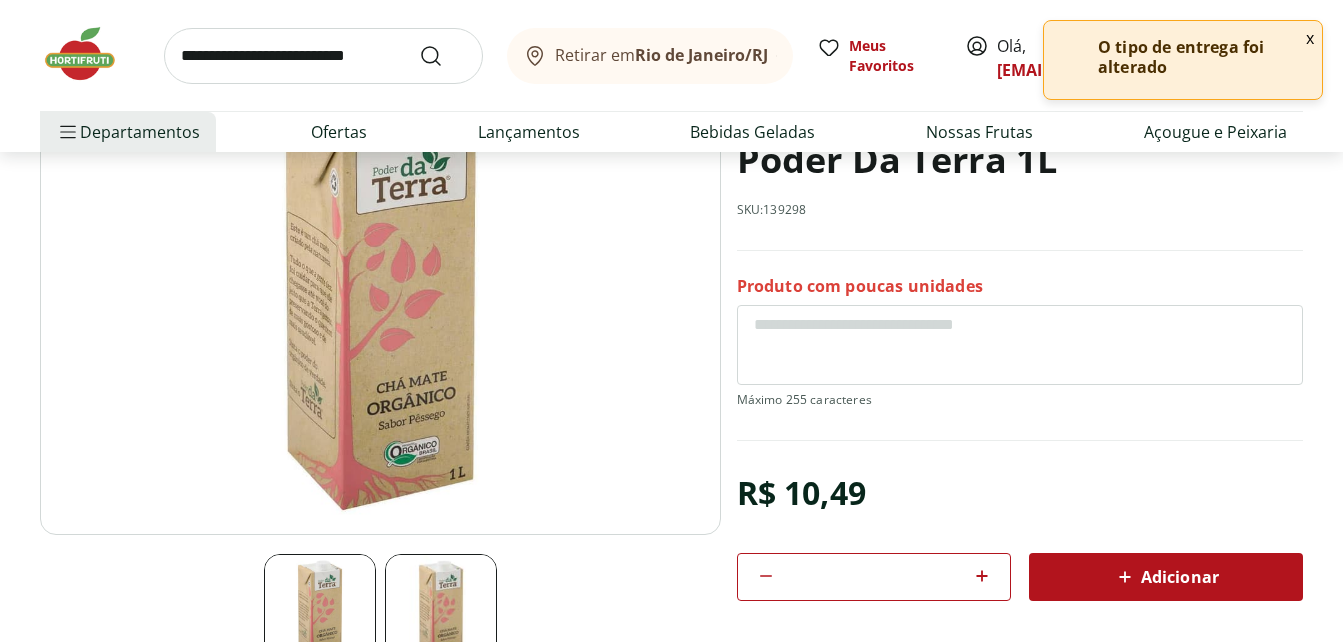 click on "Chá Mate Orgânico Pêssego Poder Da Terra 1L SKU:  139298" at bounding box center (1020, 154) 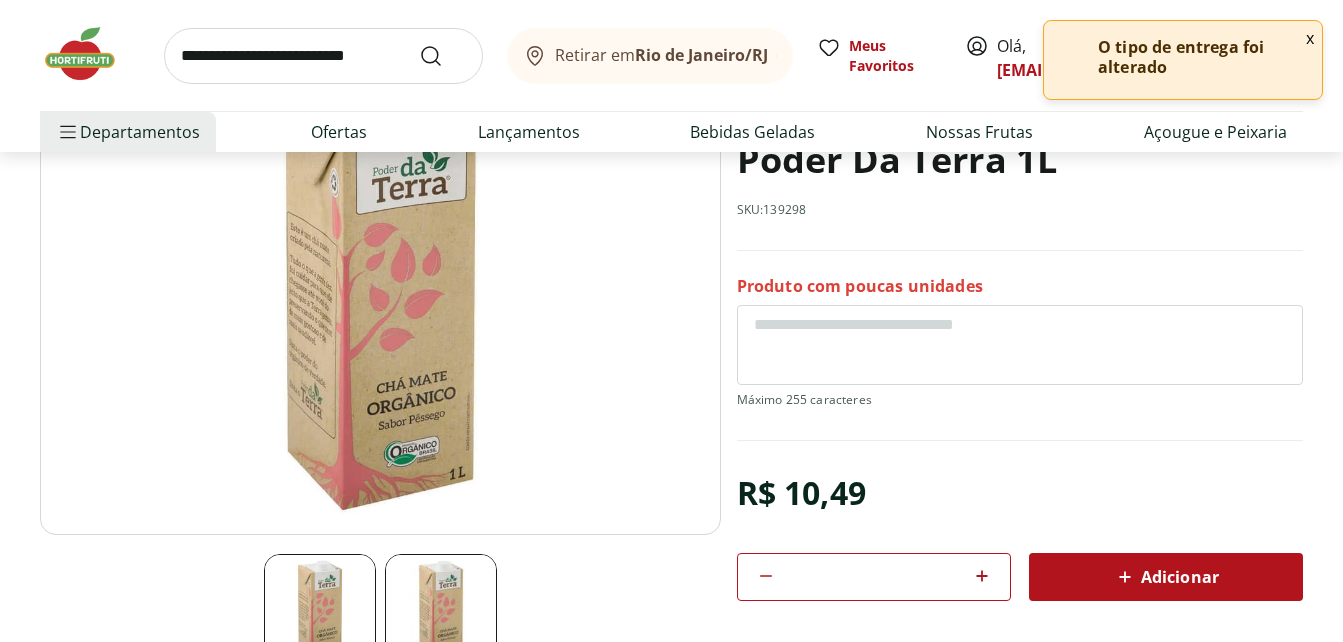 click on "x" at bounding box center [1310, 38] 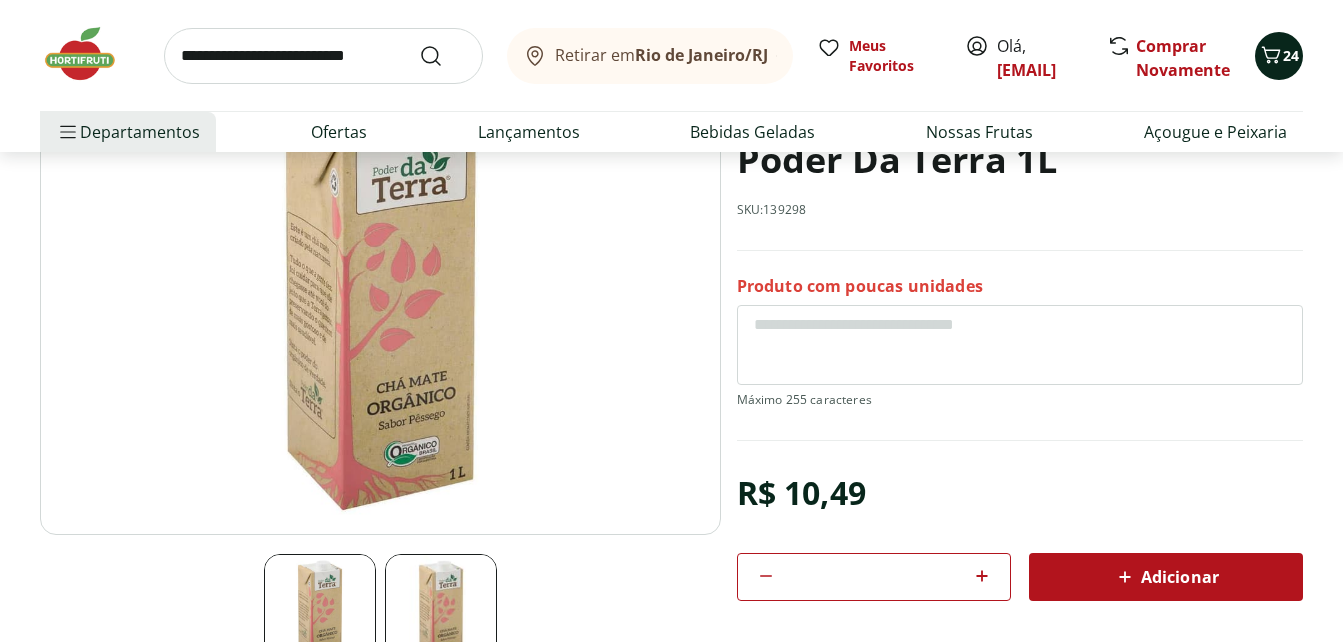 click on "24" at bounding box center [1279, 56] 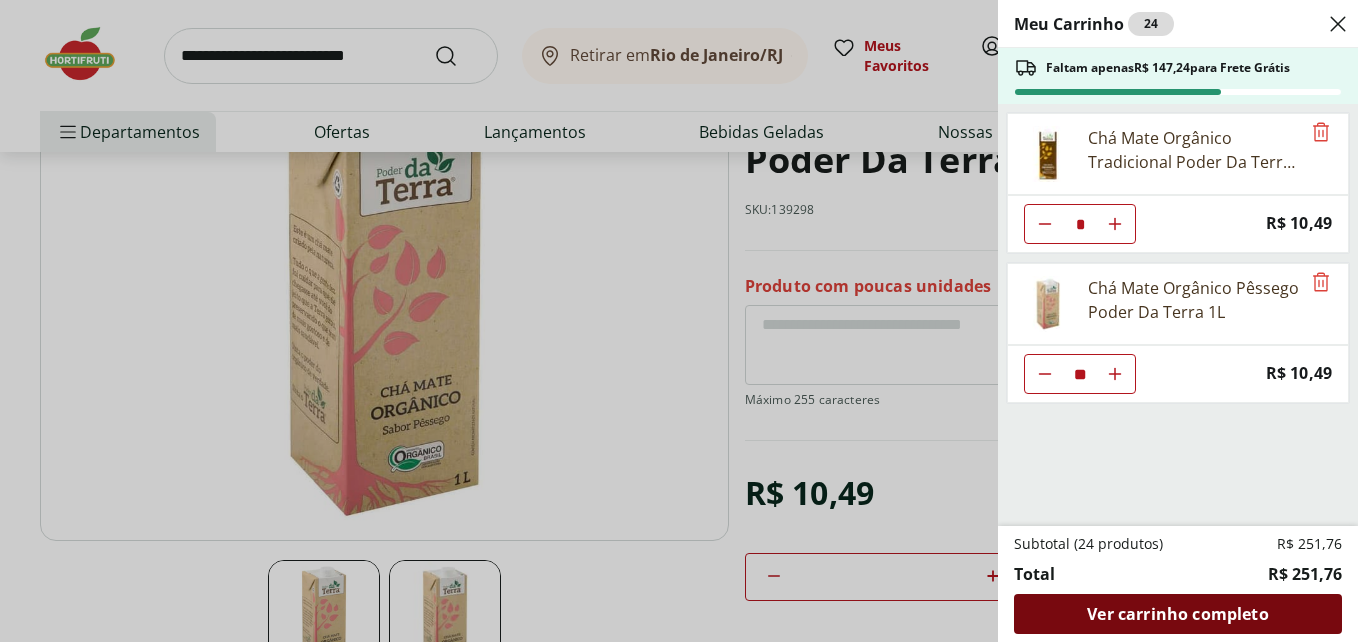 click on "Ver carrinho completo" at bounding box center [1177, 614] 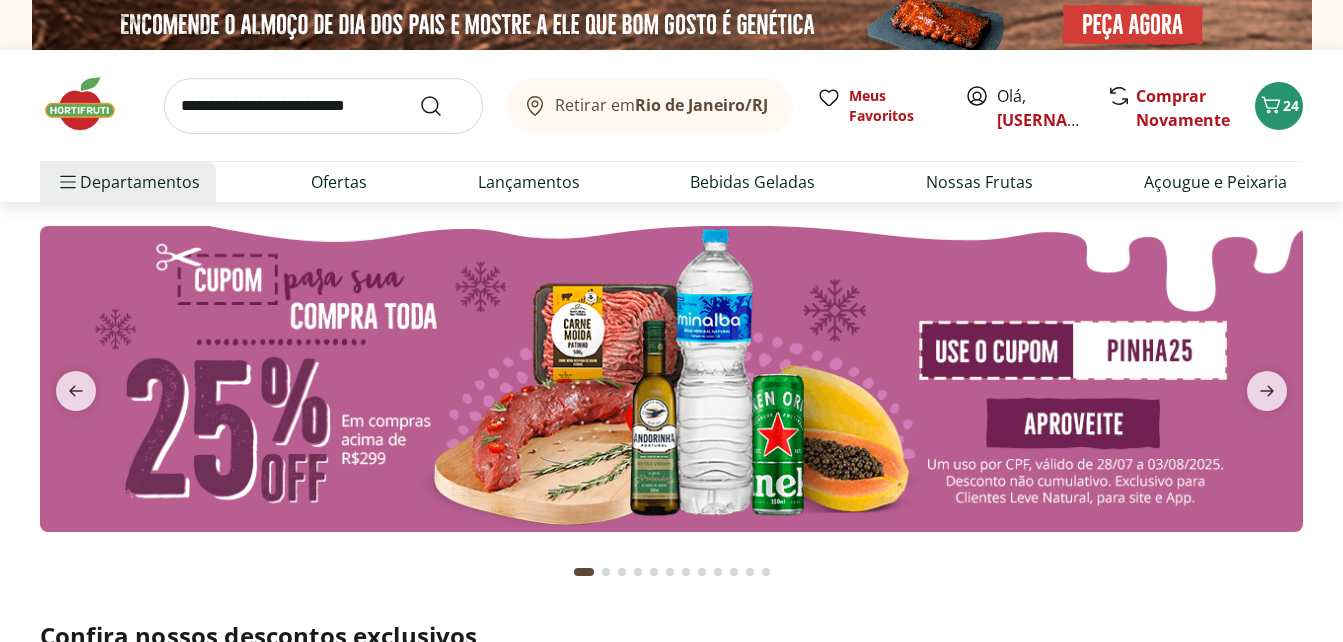 scroll, scrollTop: 0, scrollLeft: 0, axis: both 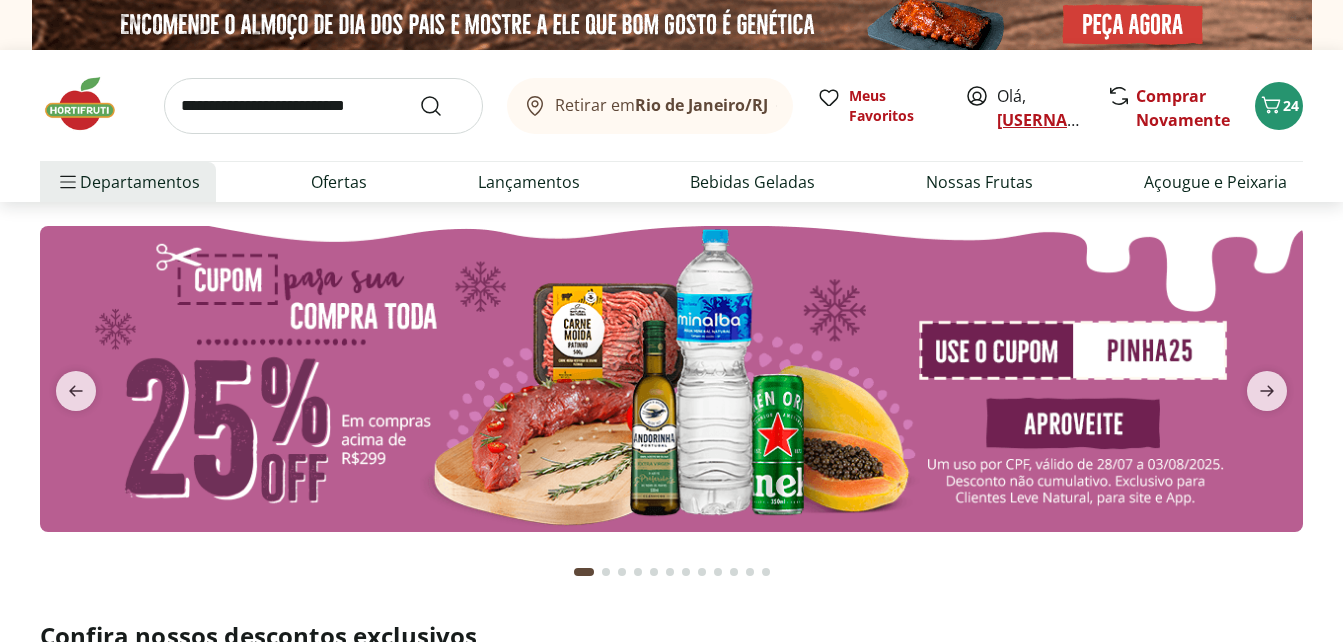 click on "[USERNAME]@example.com" at bounding box center [1107, 120] 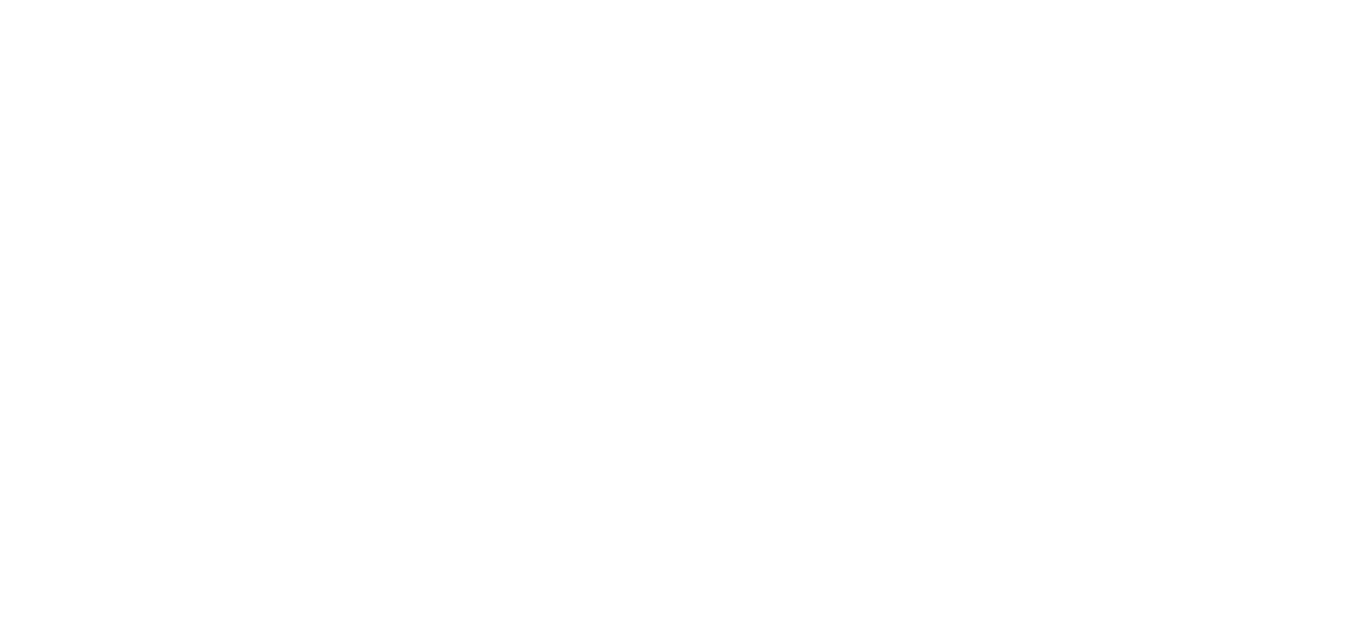 scroll, scrollTop: 0, scrollLeft: 0, axis: both 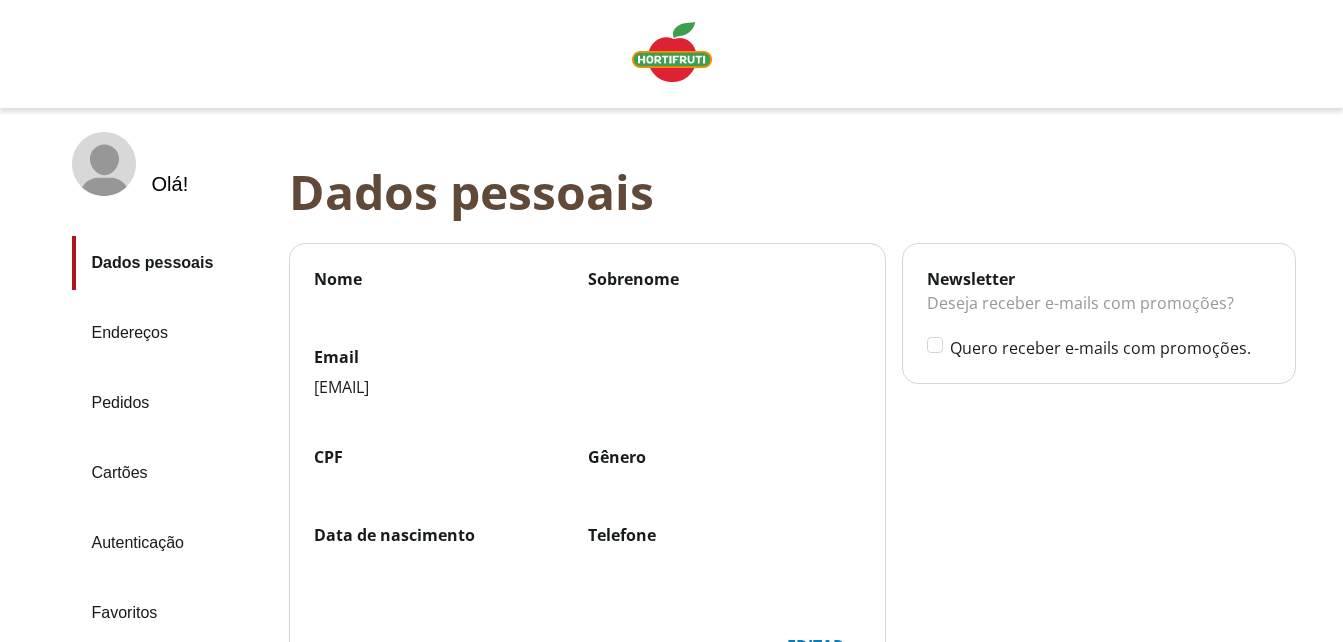 click on "Nome" at bounding box center (451, 279) 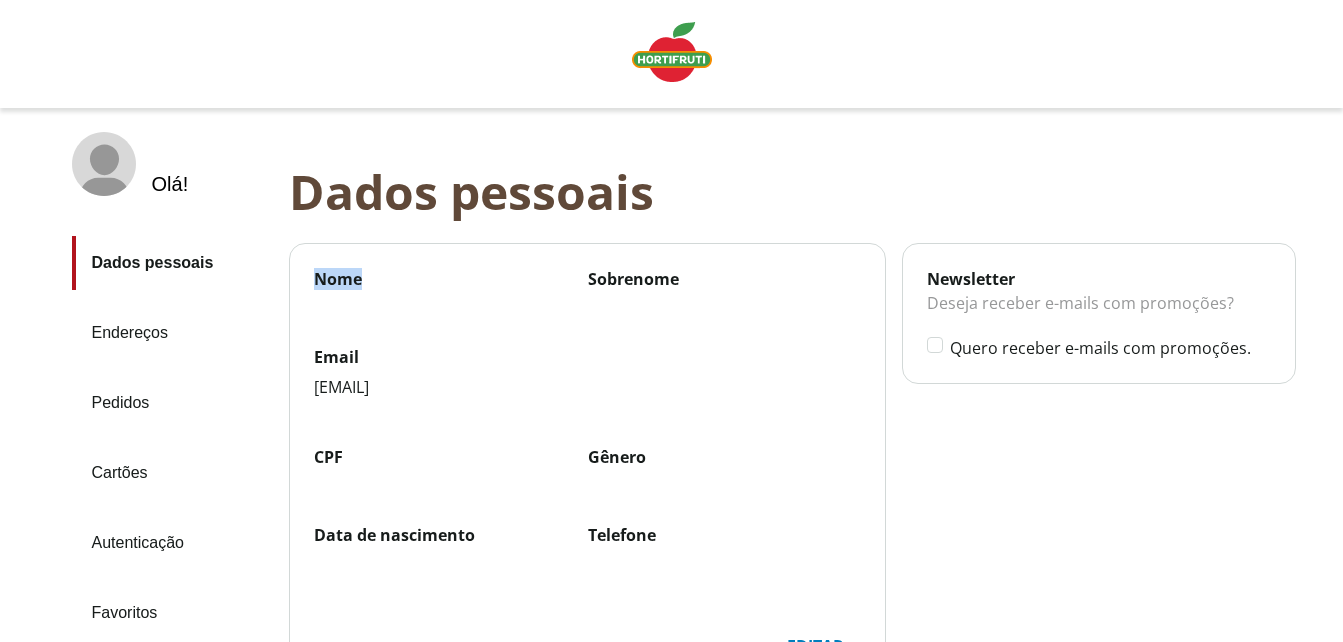 click on "Nome Sobrenome" at bounding box center [588, 307] 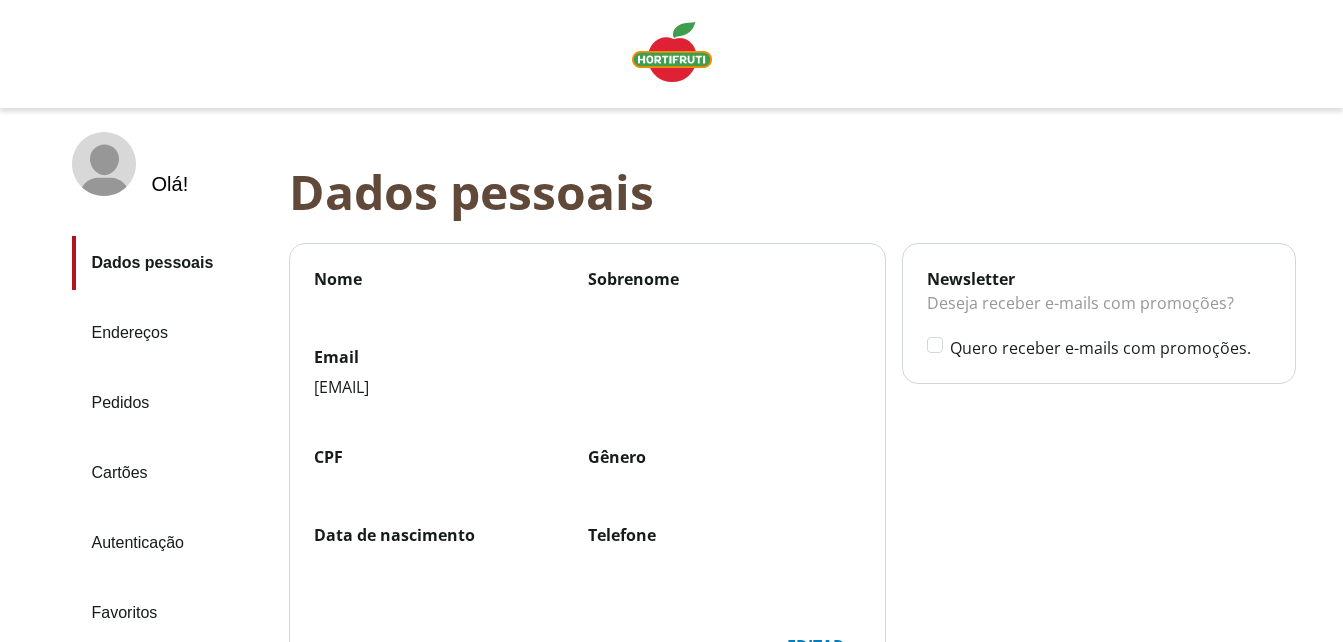 click on "Sobrenome" at bounding box center [725, 279] 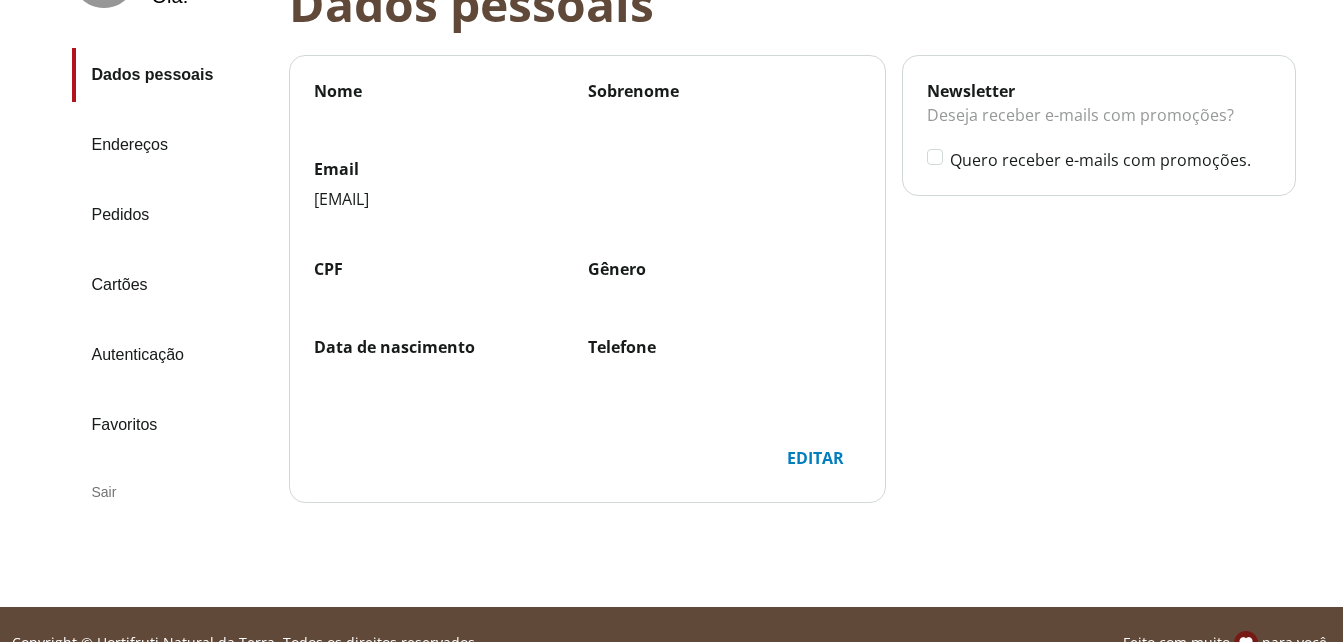 scroll, scrollTop: 200, scrollLeft: 0, axis: vertical 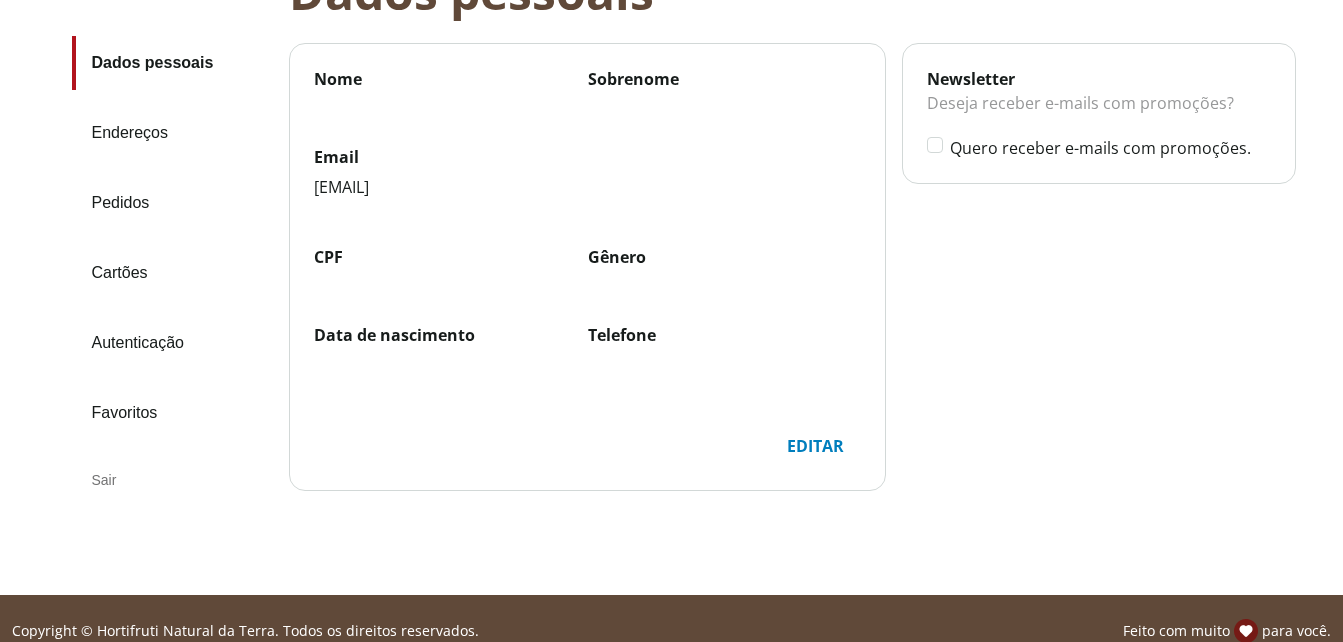 click on "Editar" at bounding box center (815, 446) 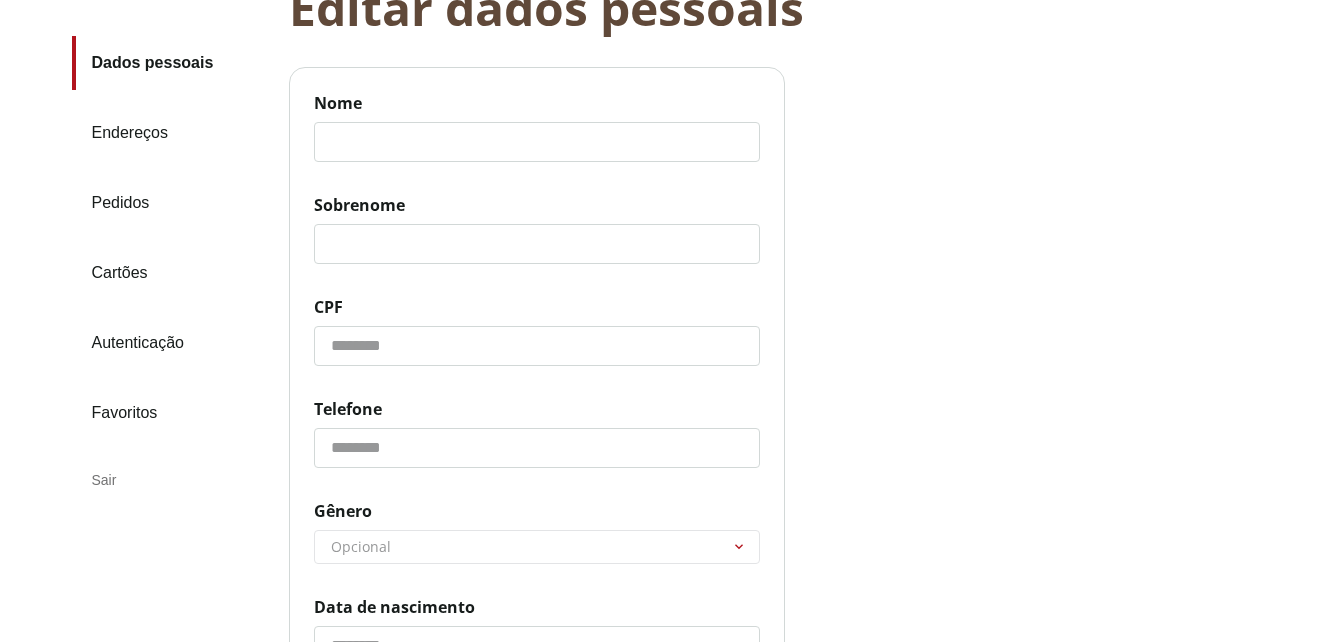 click on "Nome" 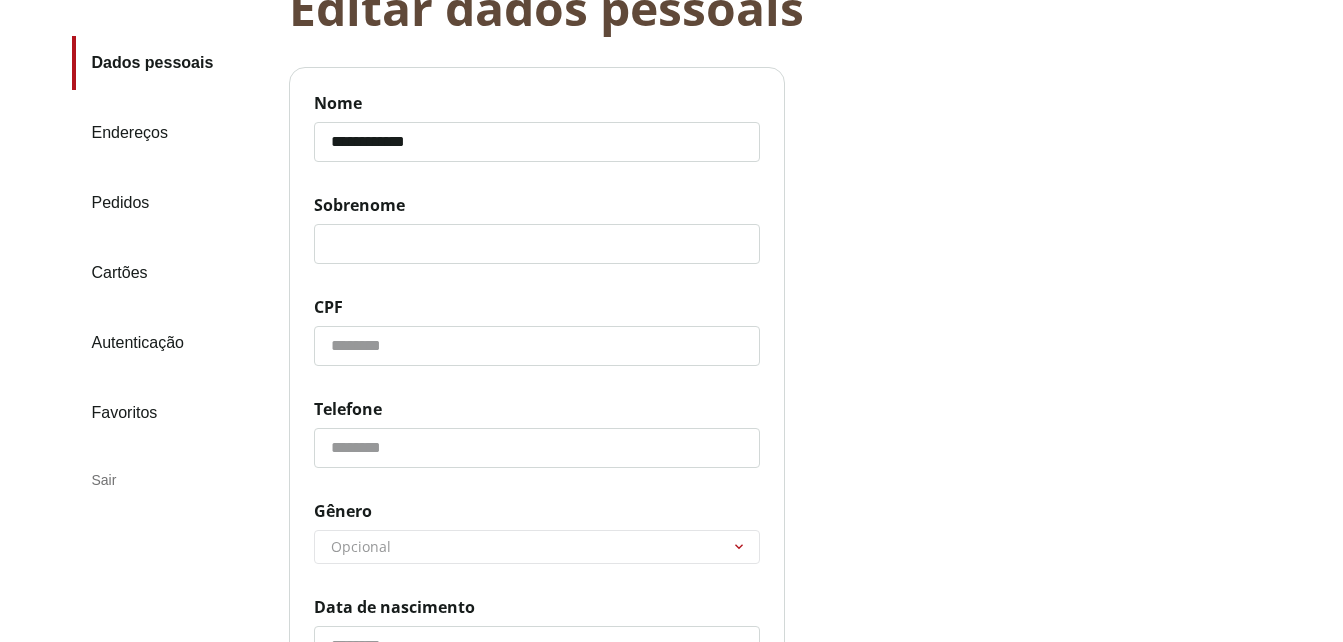 type on "**********" 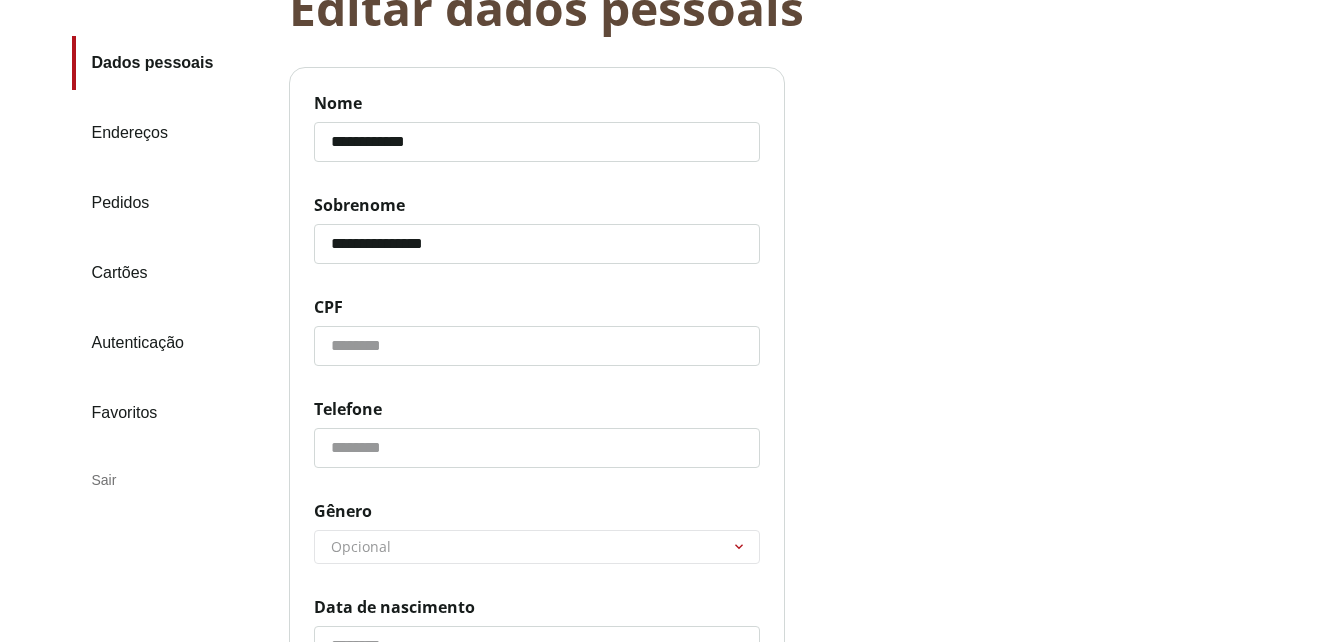 type on "**********" 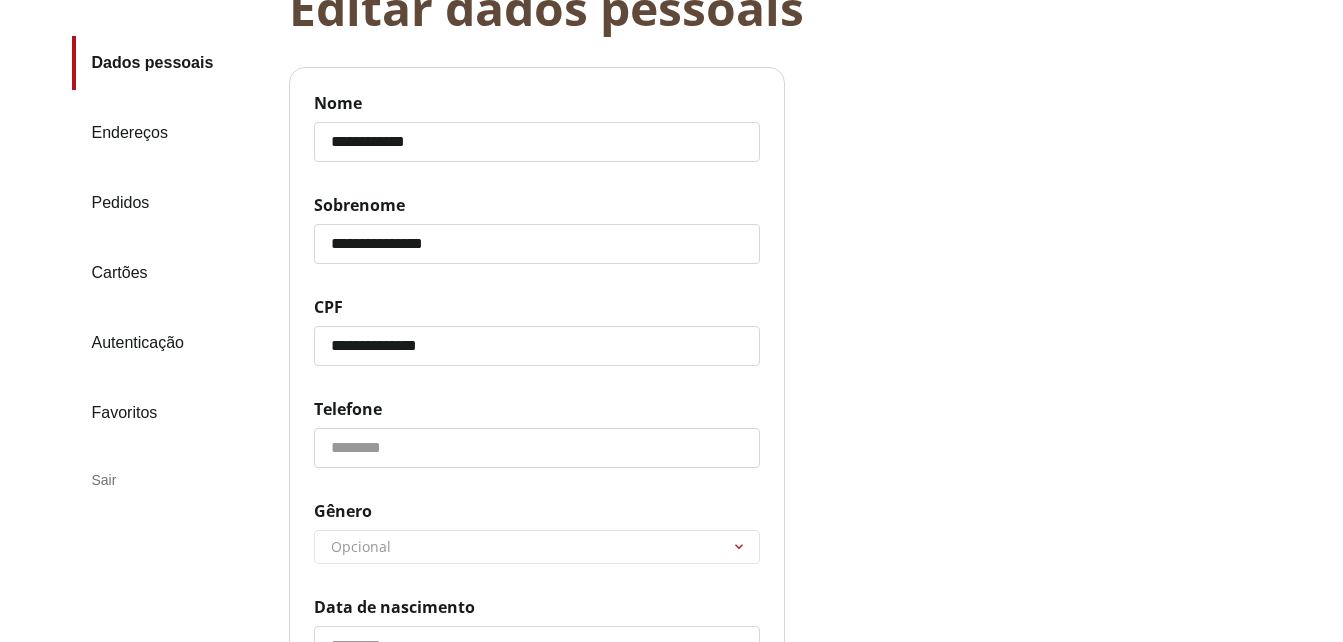 type on "**********" 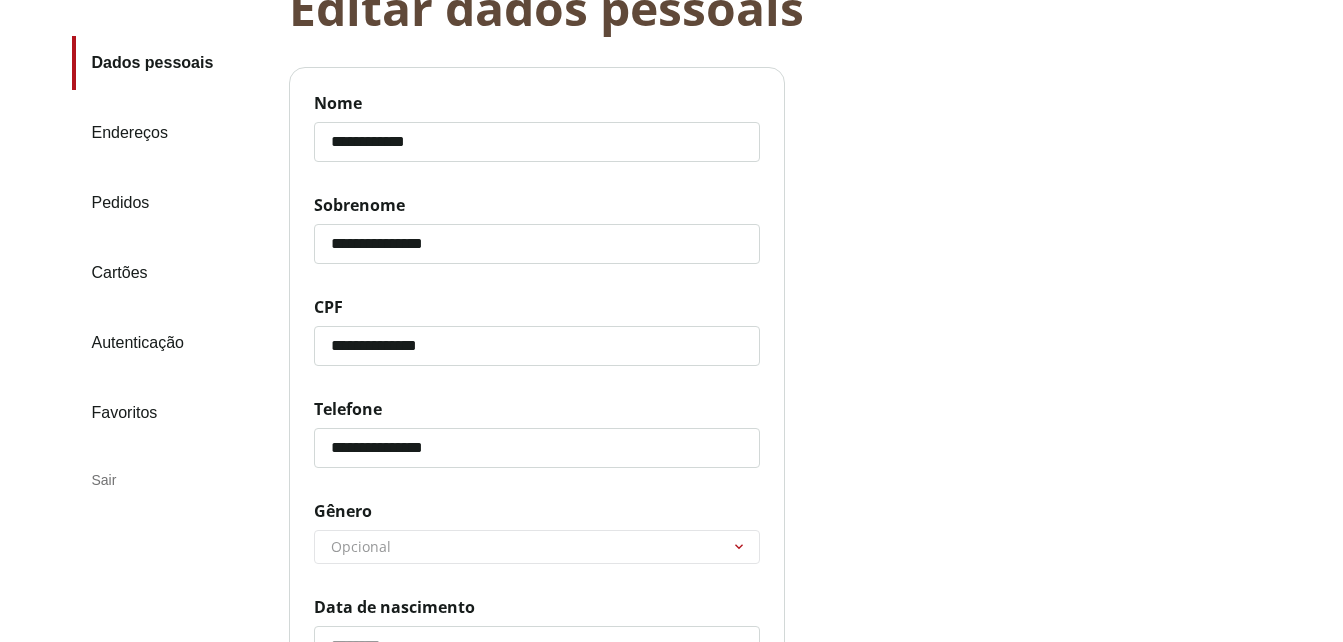 type on "**********" 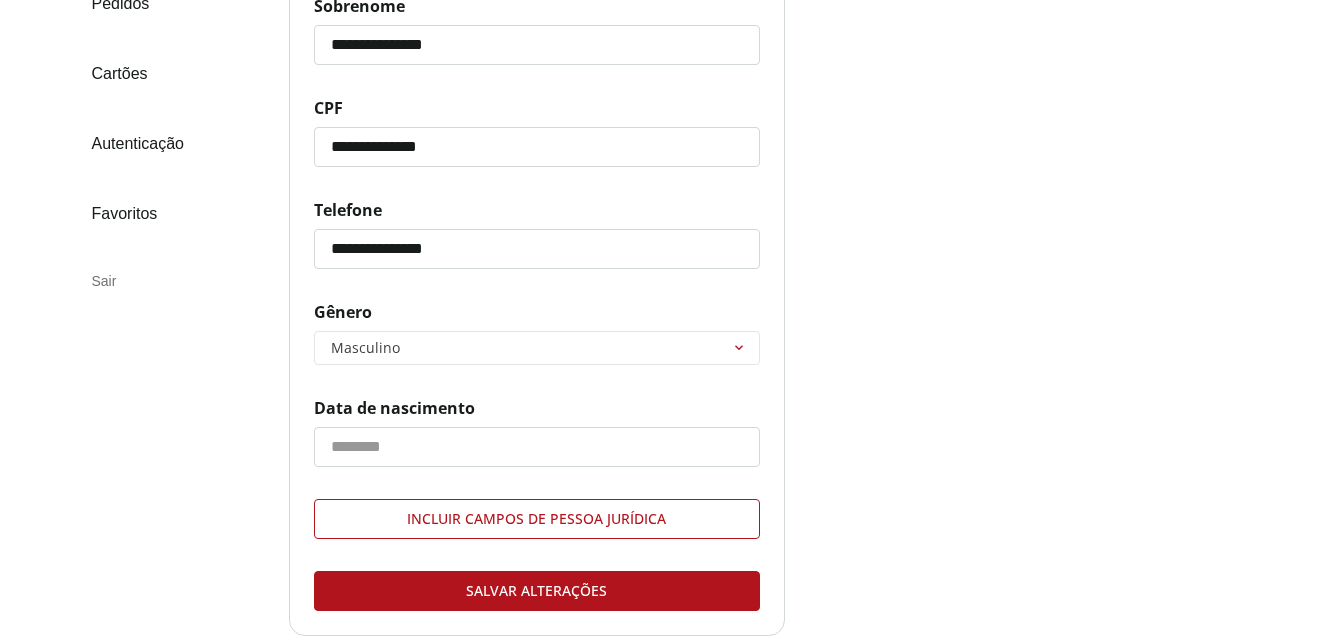 scroll, scrollTop: 400, scrollLeft: 0, axis: vertical 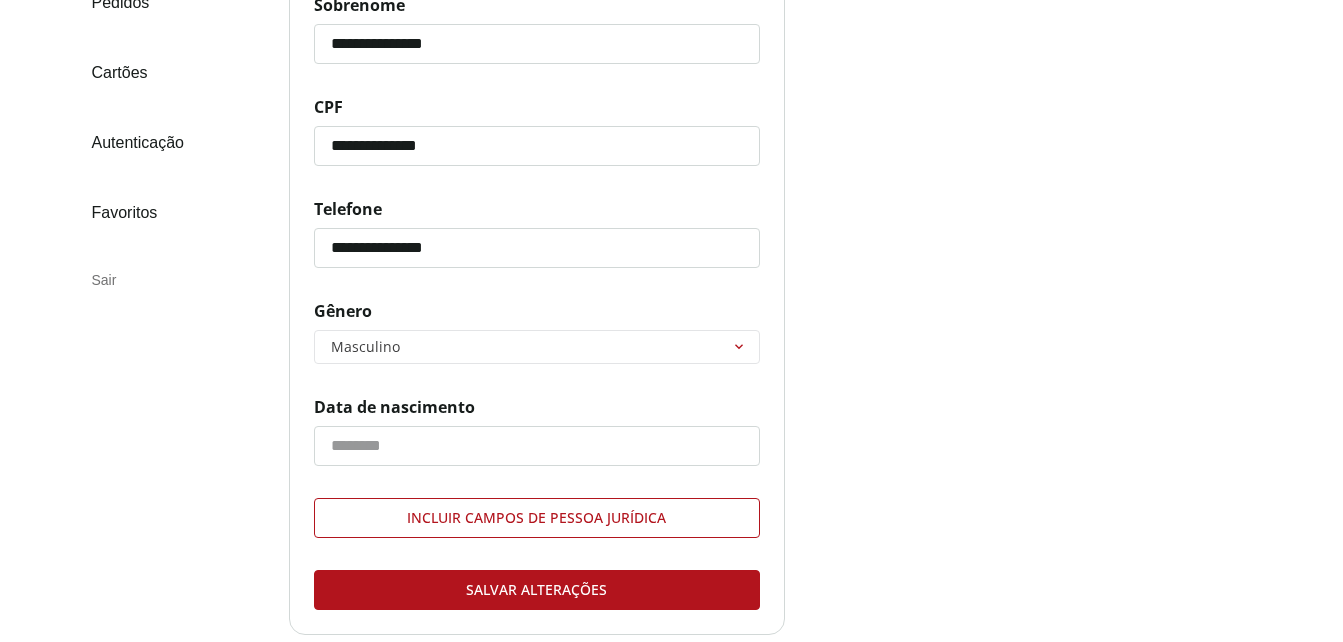 click on "Data de nascimento" 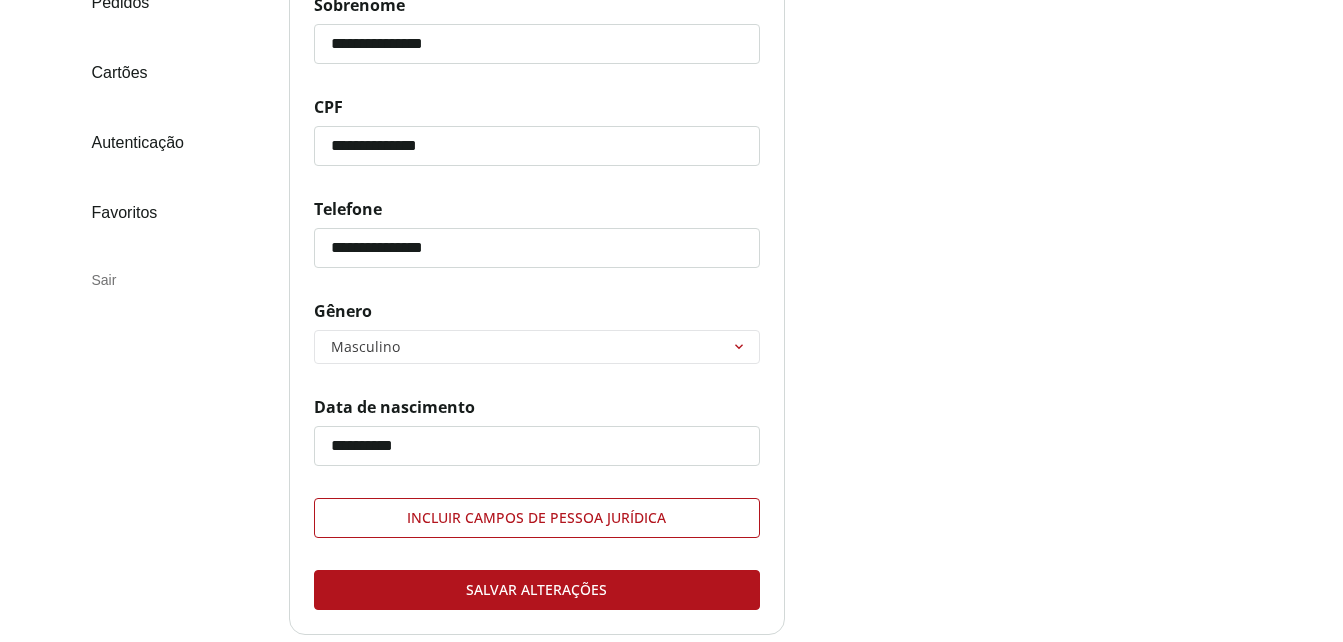 type on "**********" 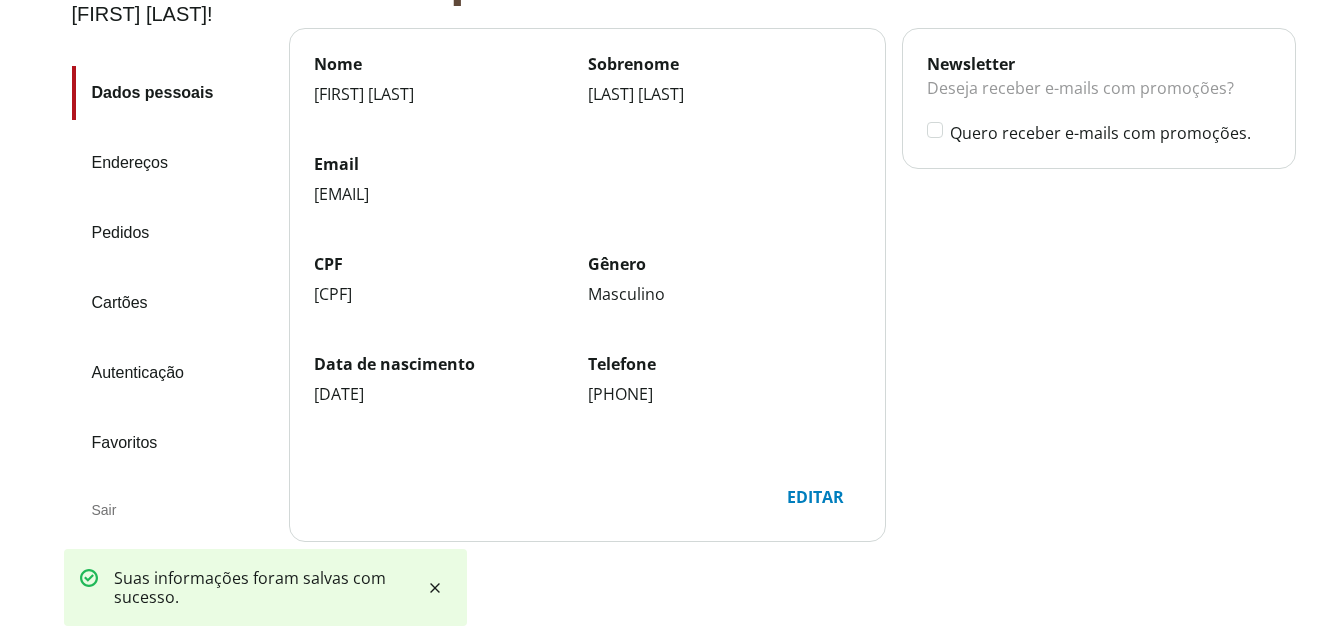 scroll, scrollTop: 91, scrollLeft: 0, axis: vertical 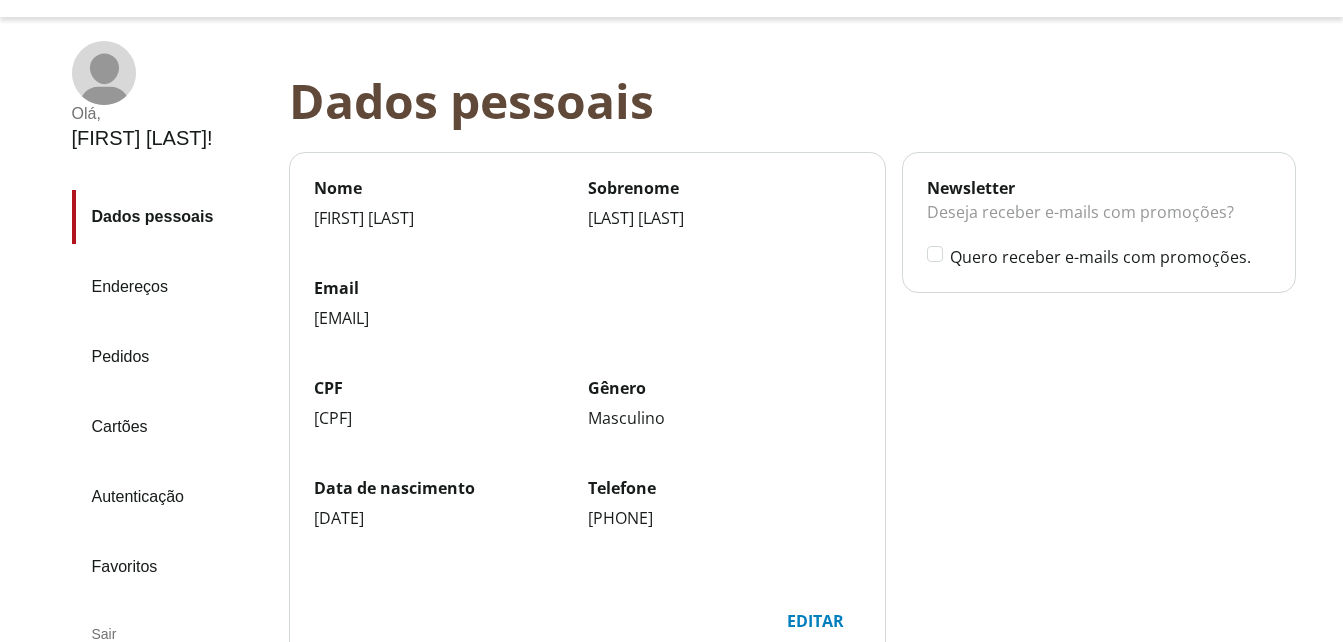 click on "Pedidos" at bounding box center (172, 357) 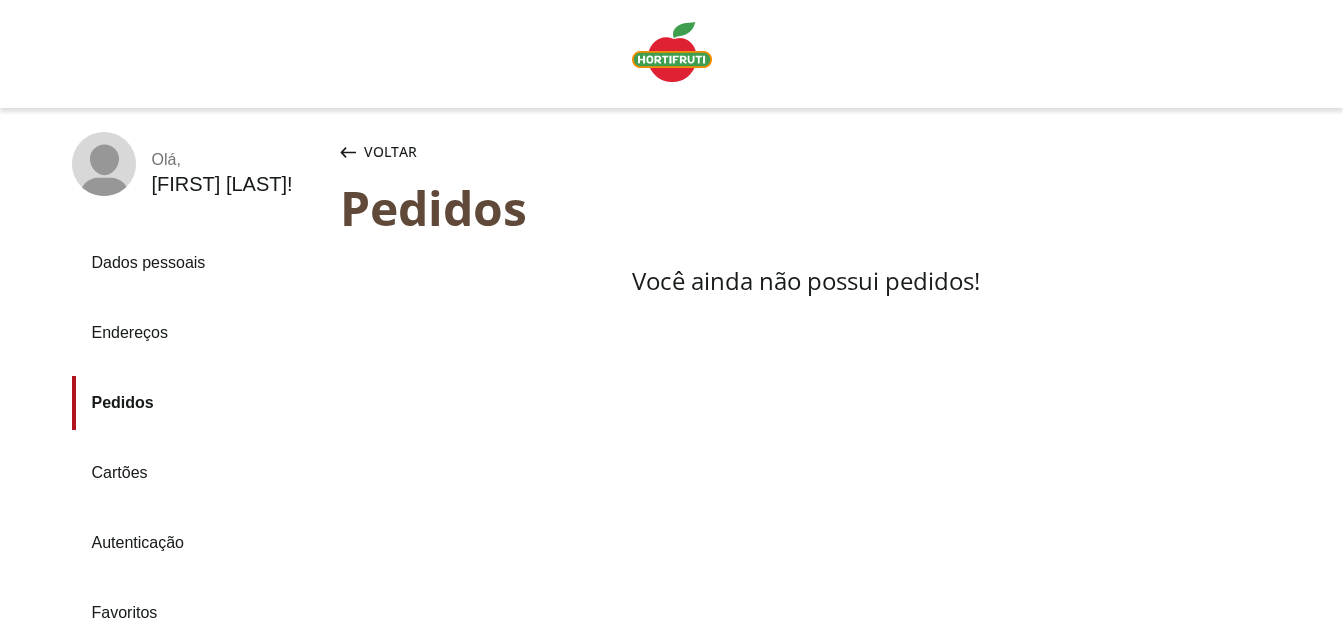 click on "Endereços" at bounding box center [198, 333] 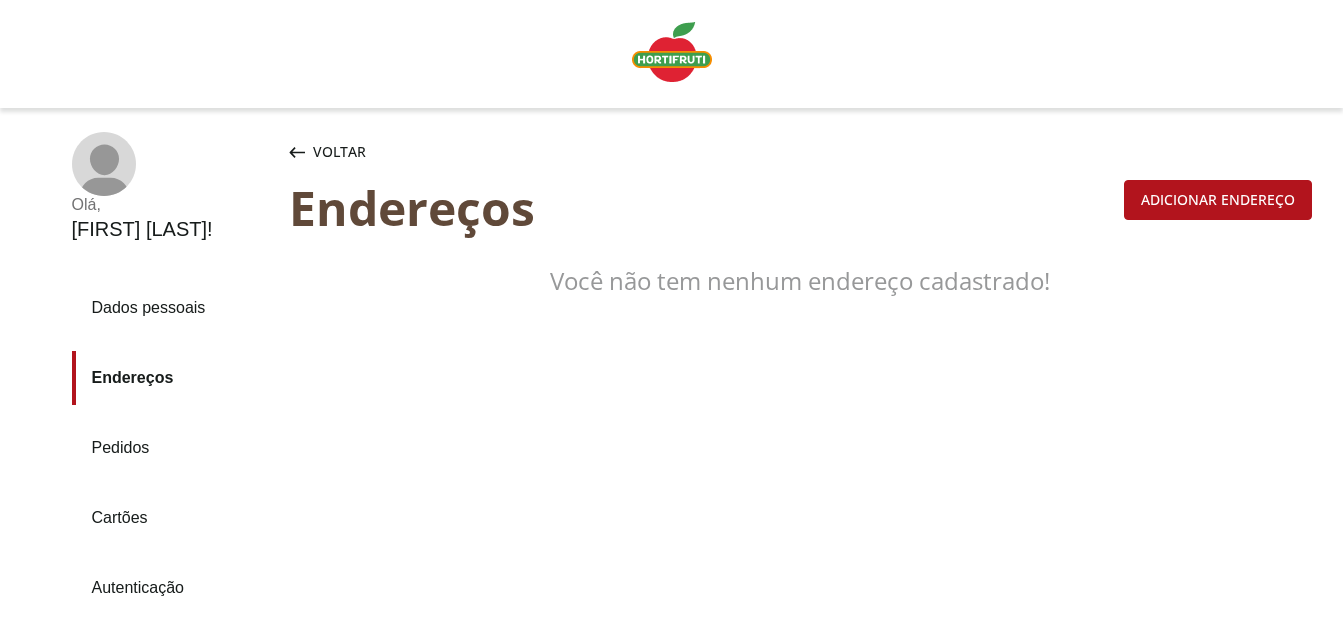 click on "Dados pessoais" at bounding box center [172, 308] 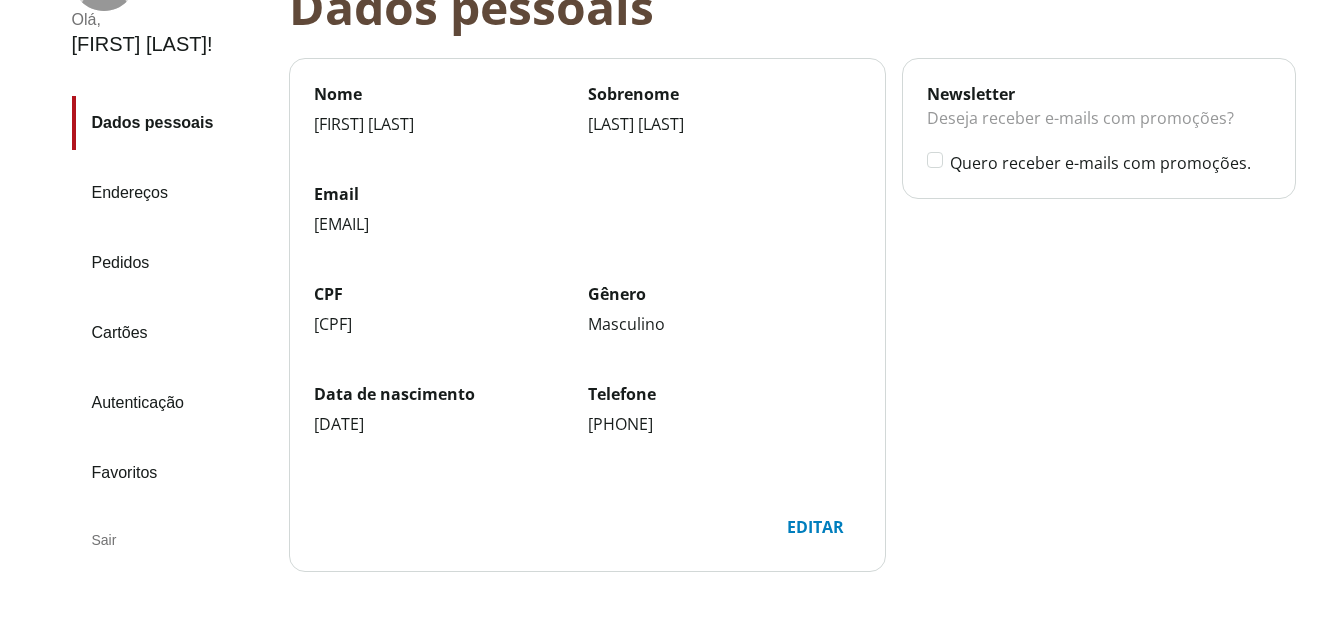 scroll, scrollTop: 91, scrollLeft: 0, axis: vertical 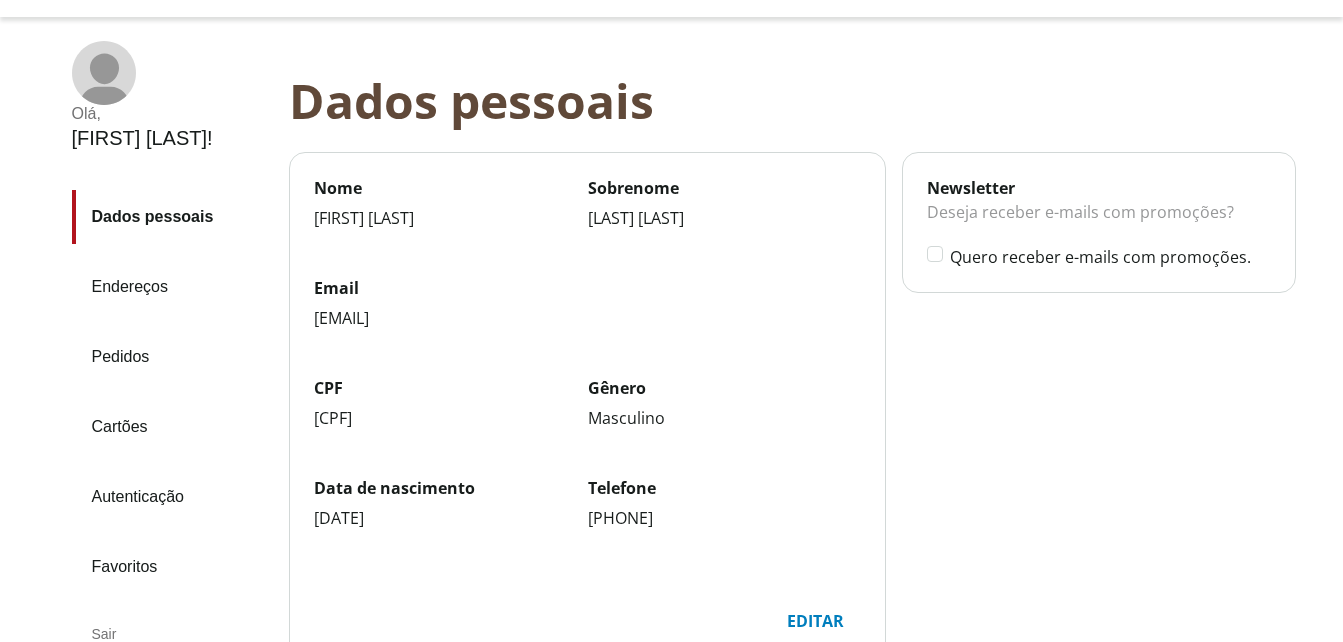 click on "Endereços" at bounding box center (172, 287) 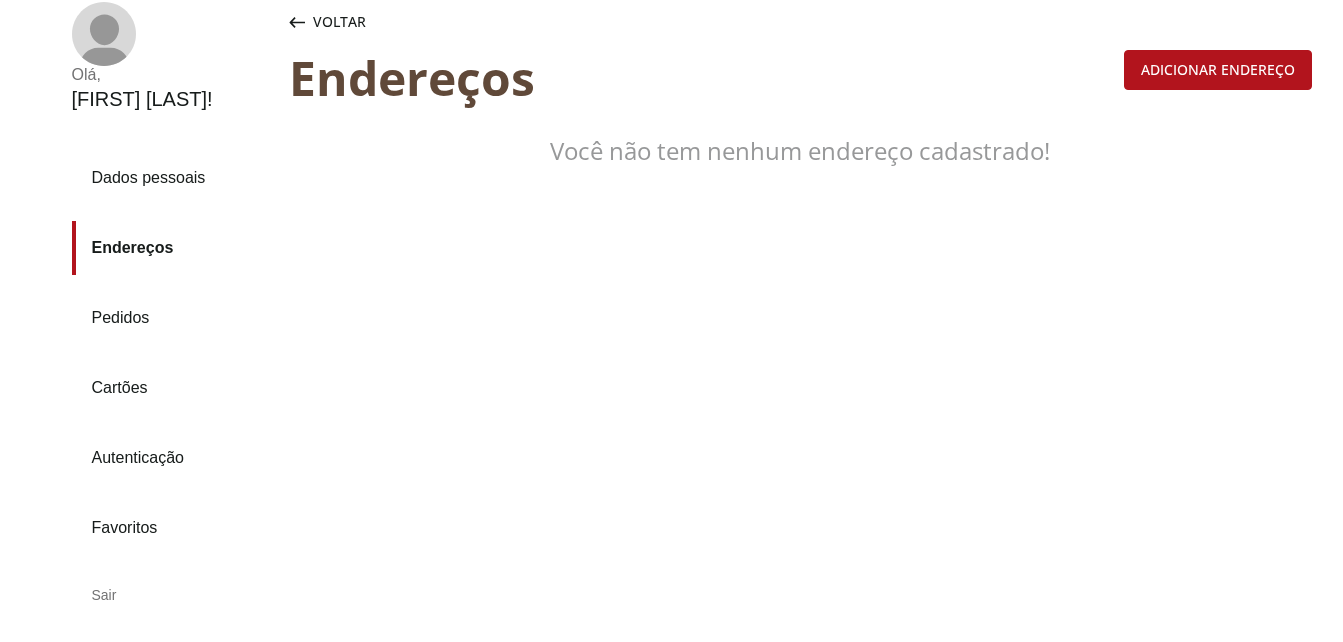 scroll, scrollTop: 6, scrollLeft: 0, axis: vertical 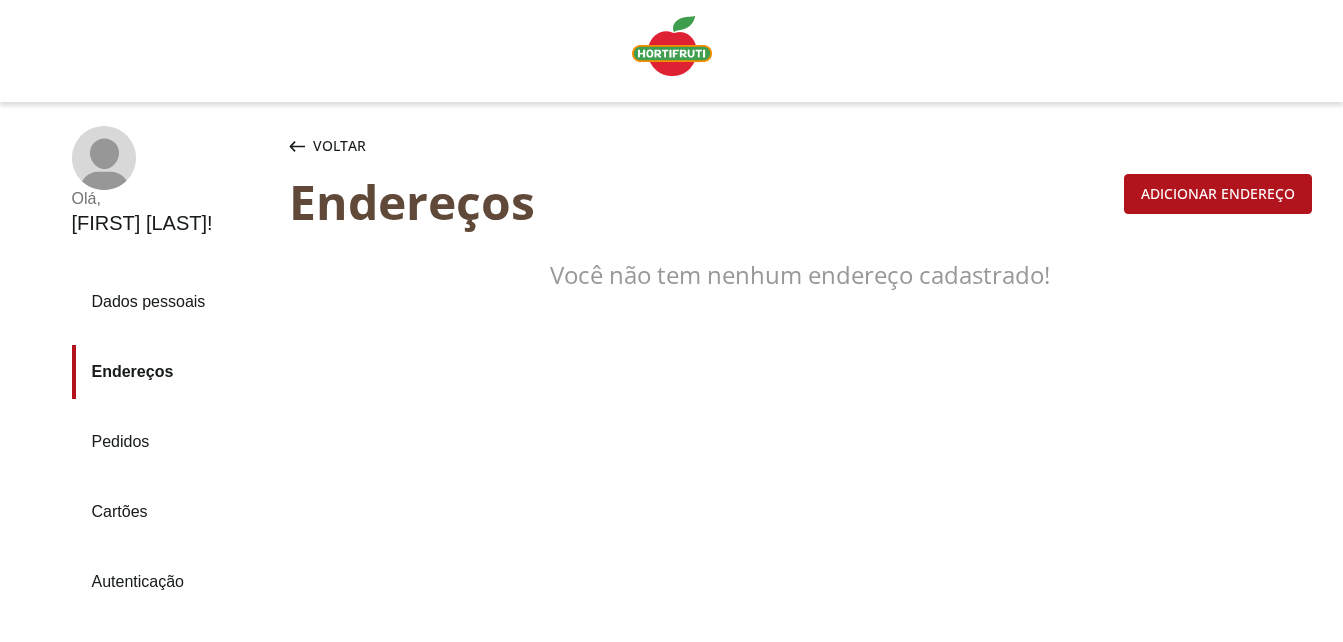 click on "Adicionar endereço" at bounding box center (1218, 194) 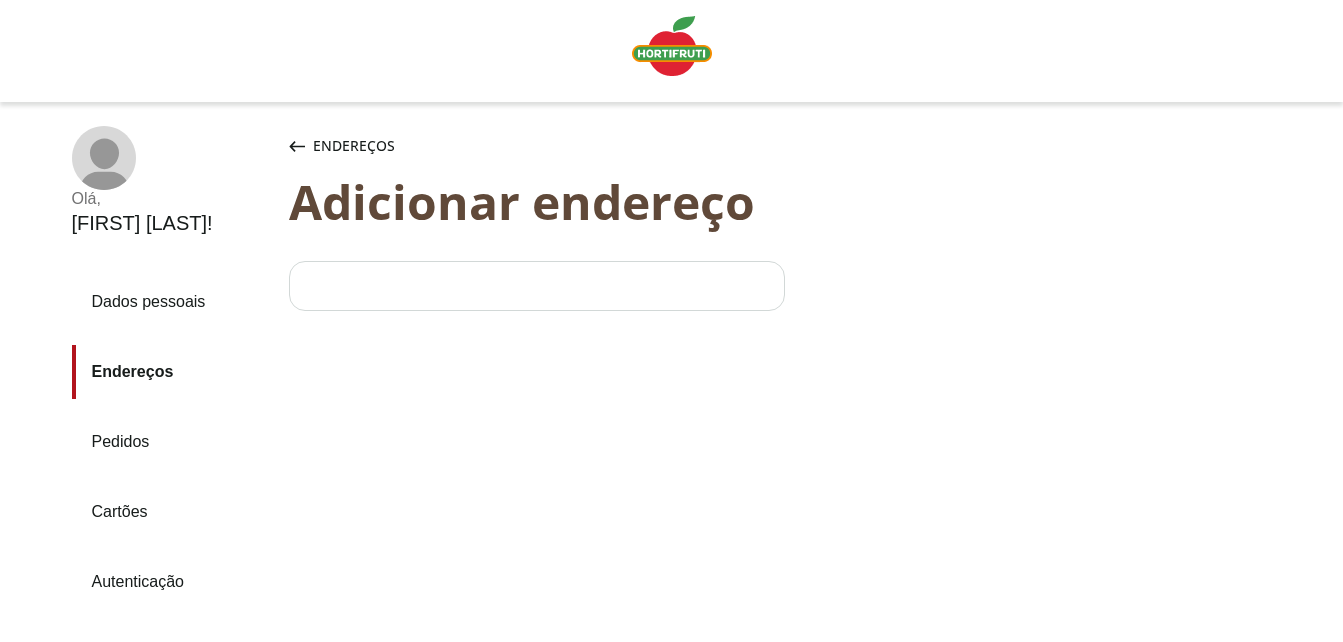select on "***" 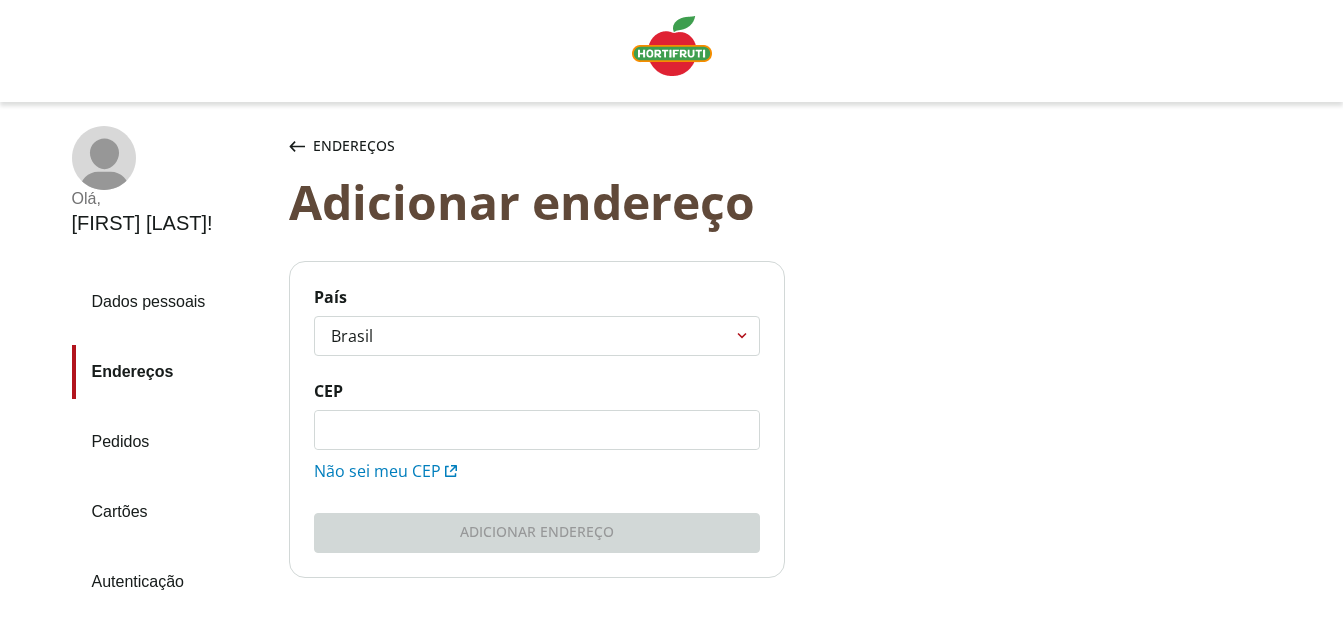 click on "CEP" 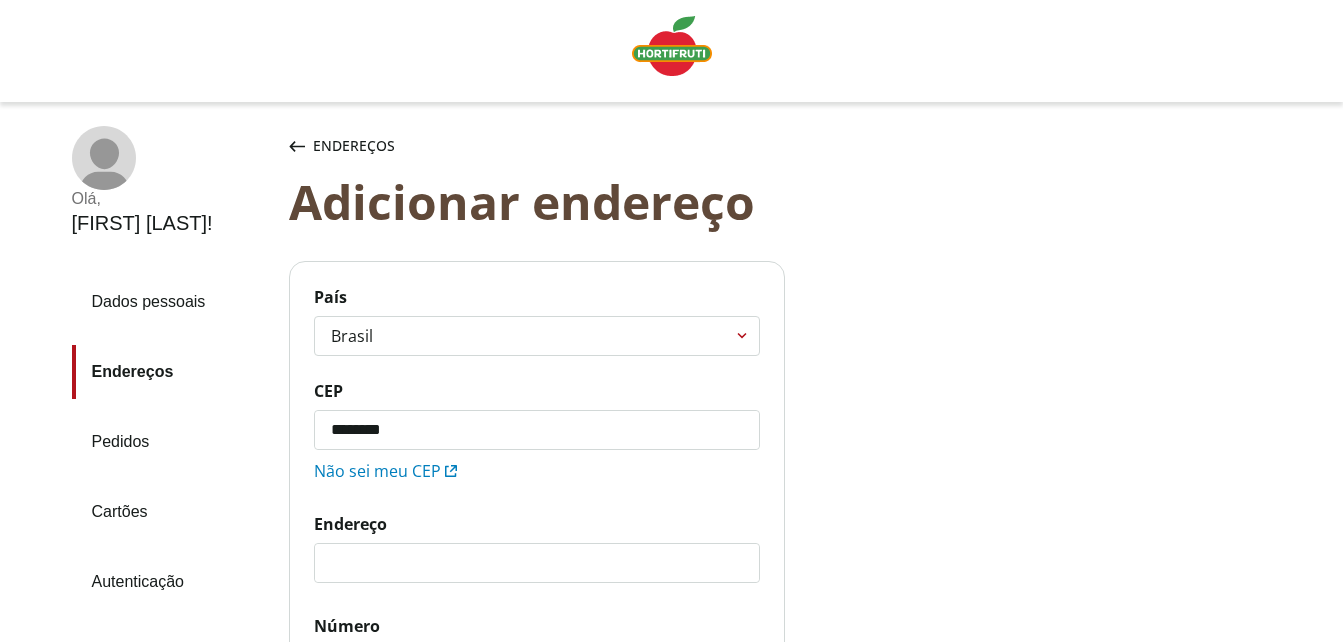 type on "*********" 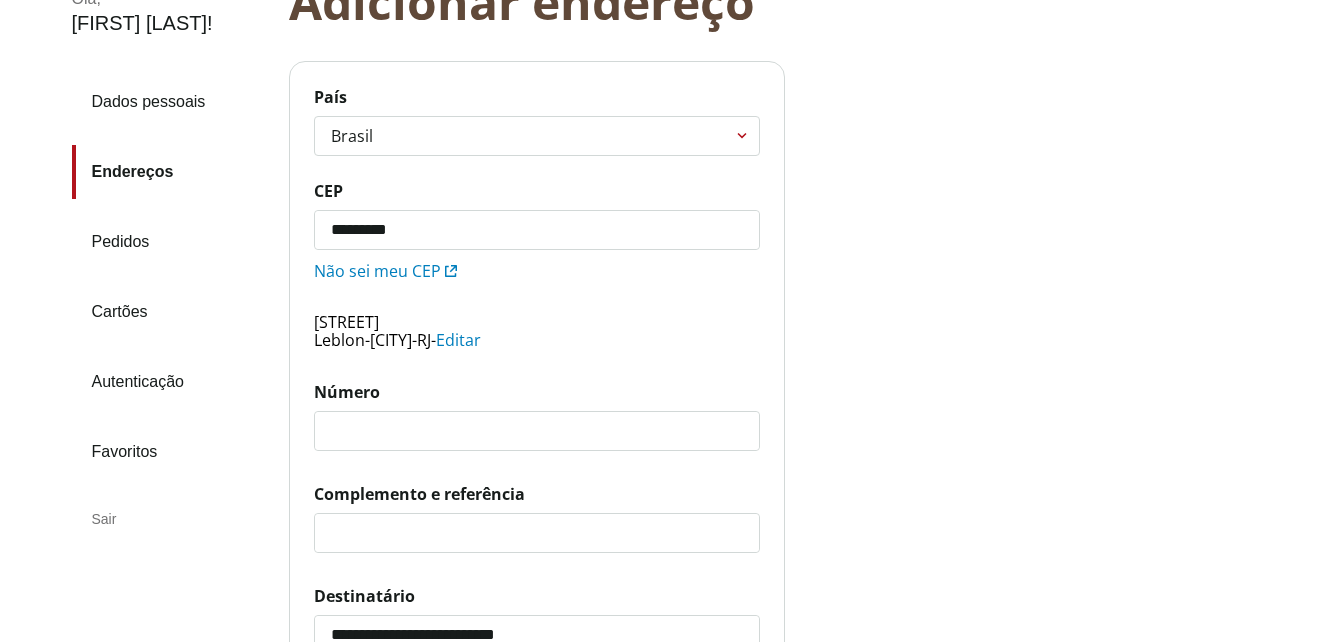scroll, scrollTop: 214, scrollLeft: 0, axis: vertical 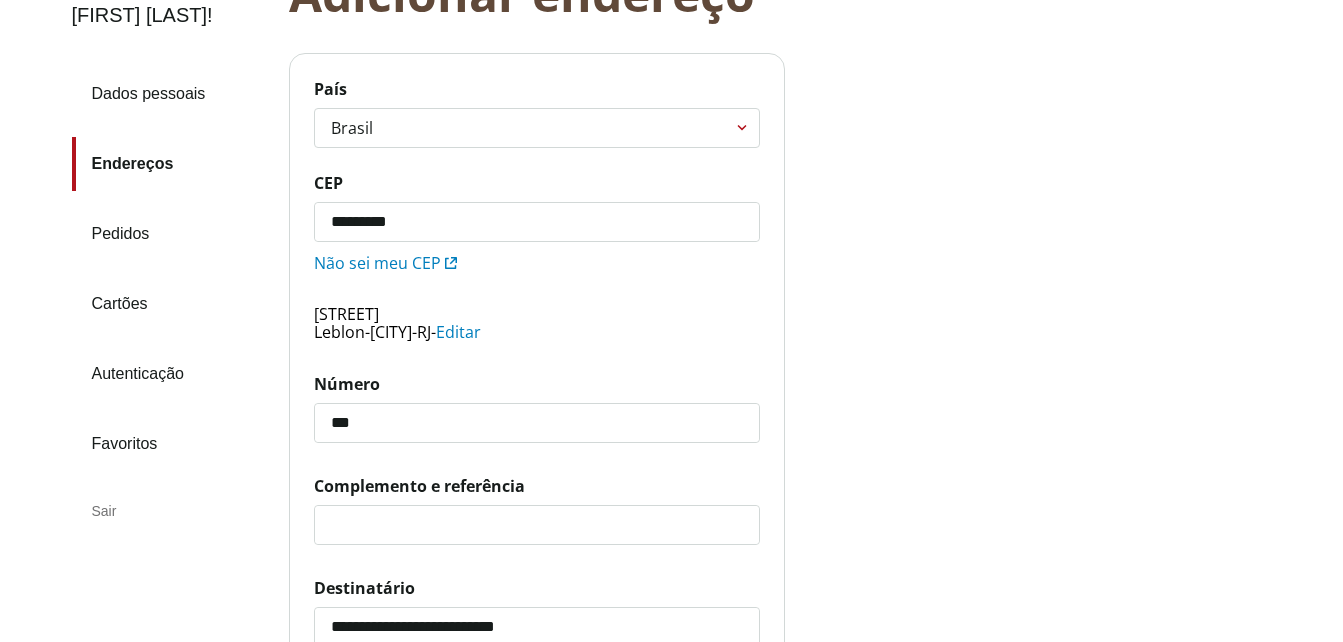 type on "***" 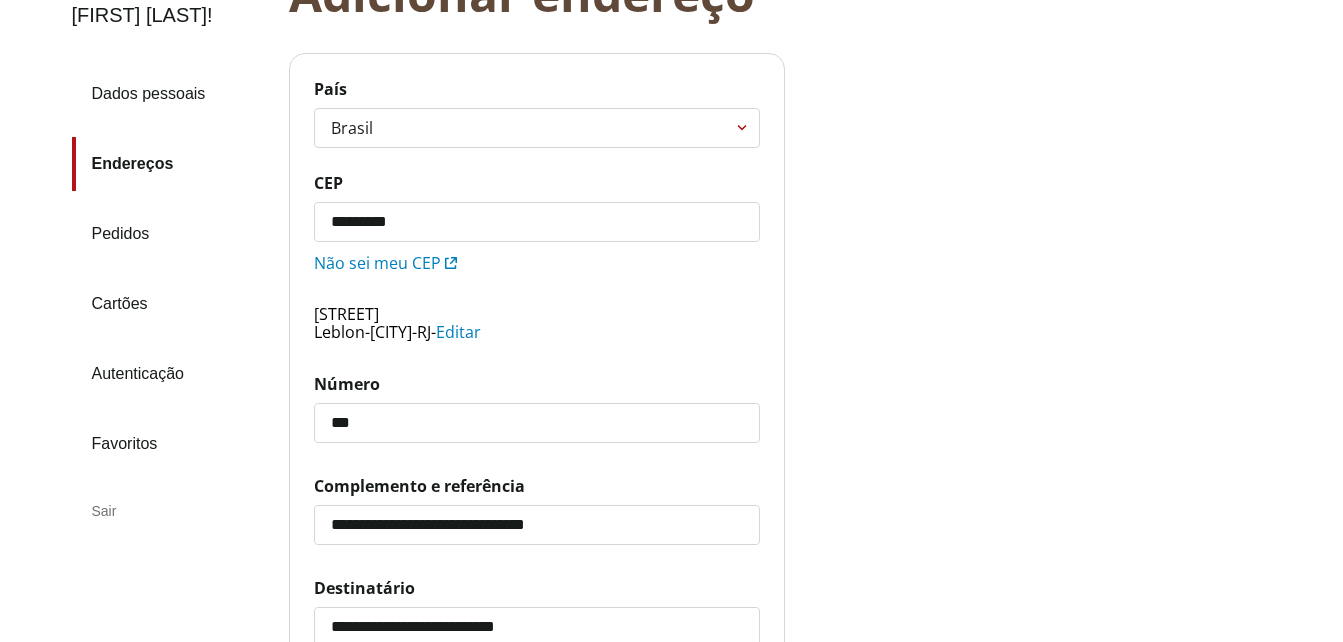 click on "**********" 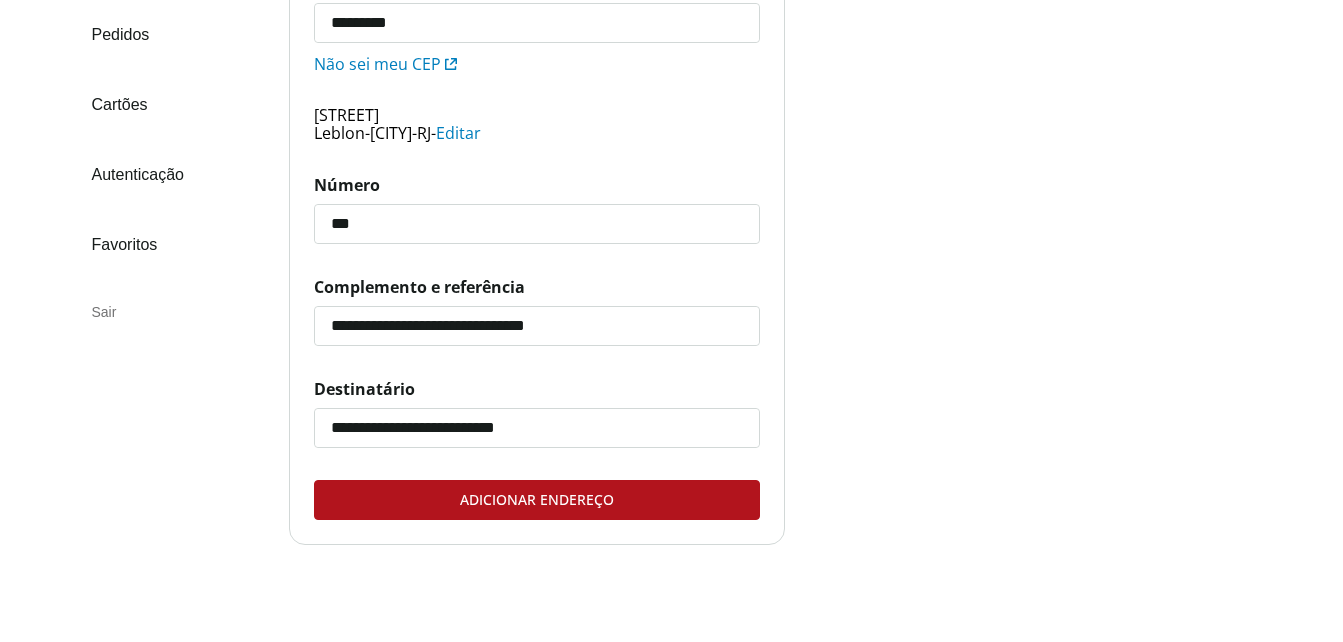 scroll, scrollTop: 414, scrollLeft: 0, axis: vertical 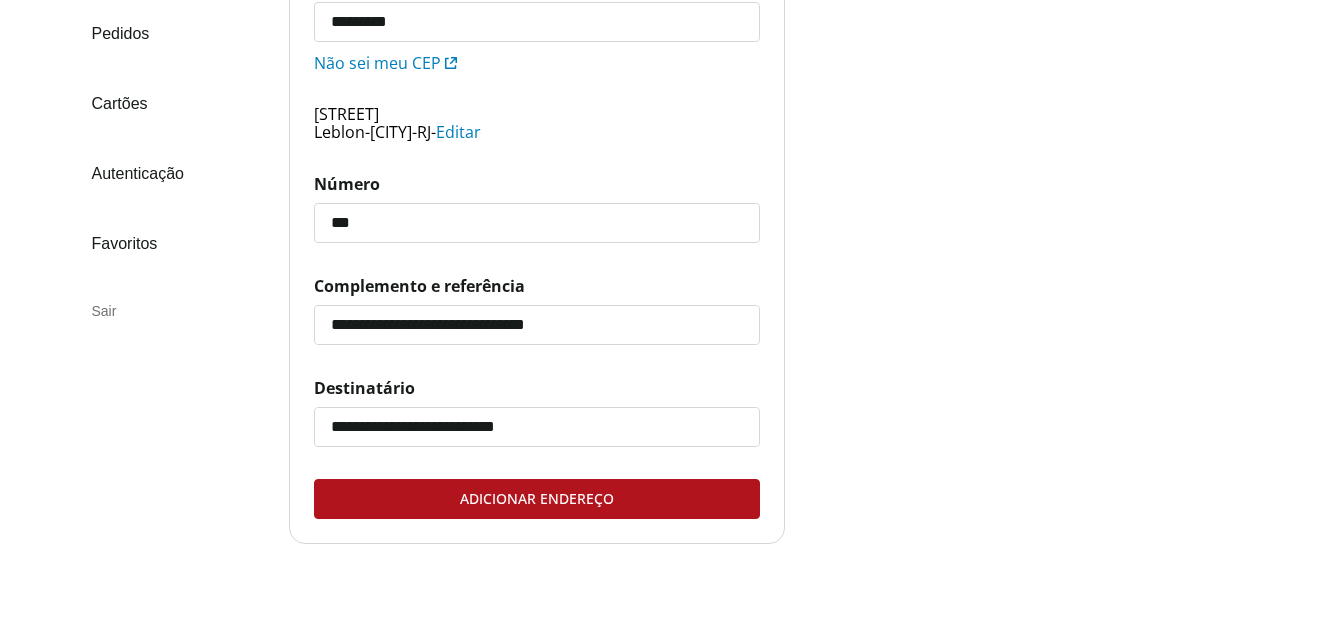 type on "**********" 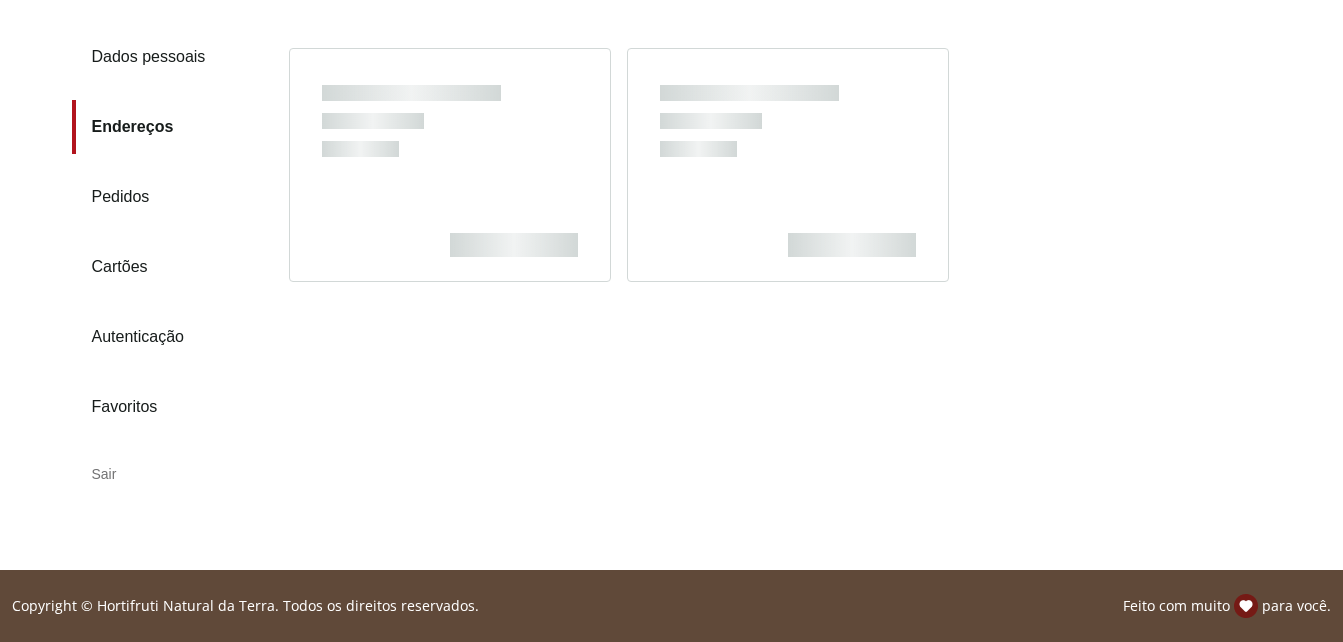 scroll, scrollTop: 6, scrollLeft: 0, axis: vertical 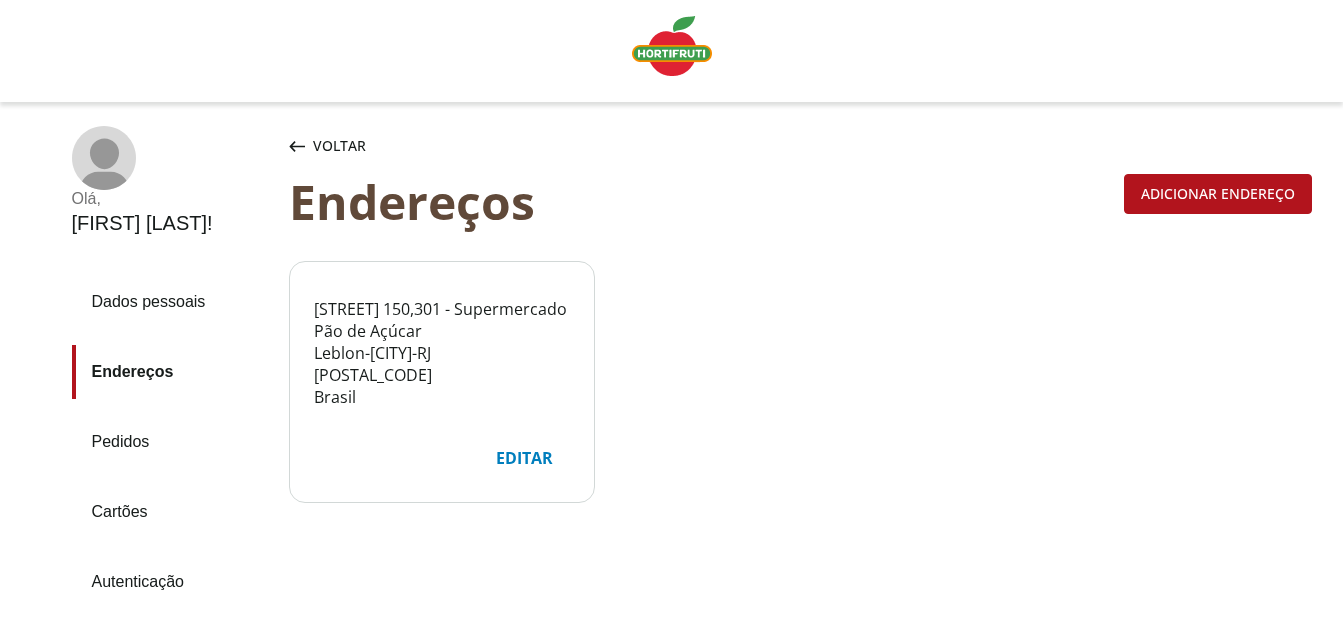 click on "Cartões" at bounding box center (172, 512) 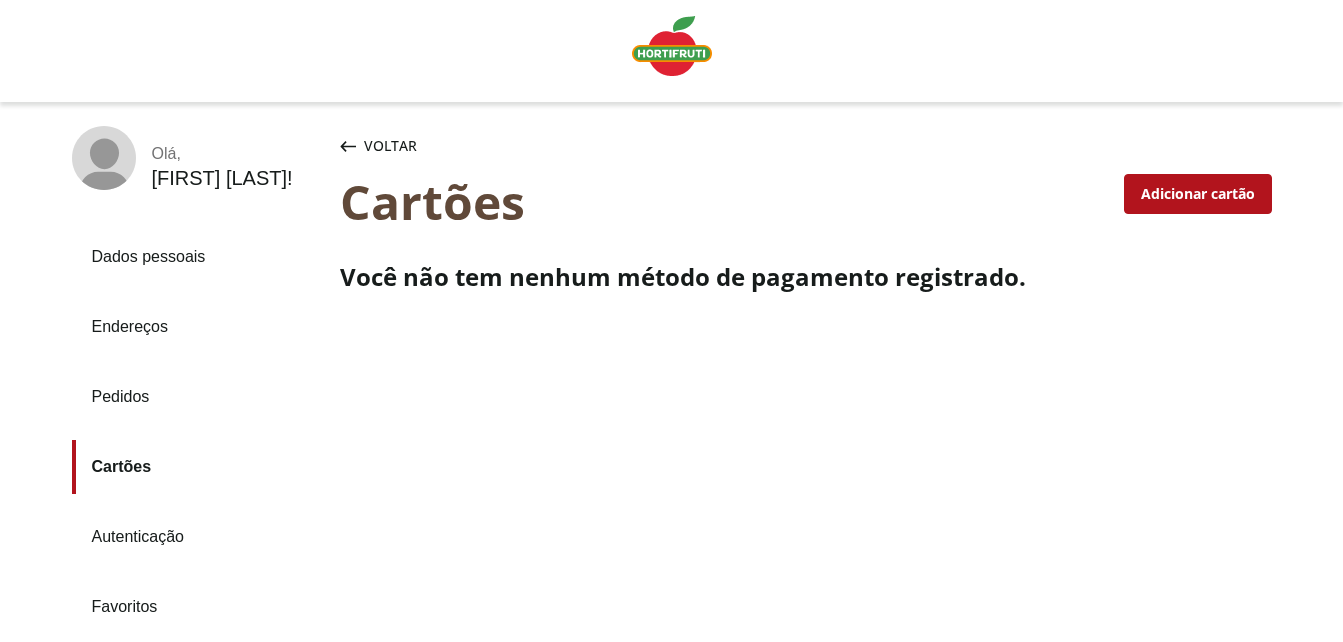 click on "Adicionar cartão" at bounding box center (1198, 194) 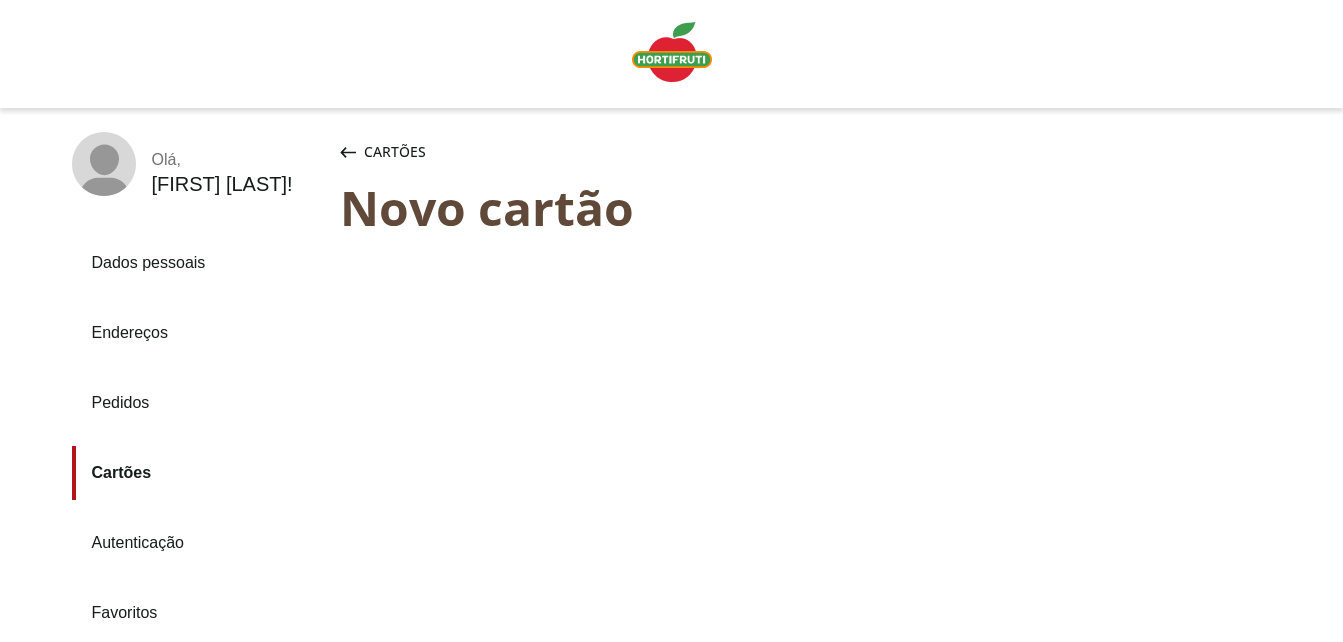 scroll, scrollTop: 100, scrollLeft: 0, axis: vertical 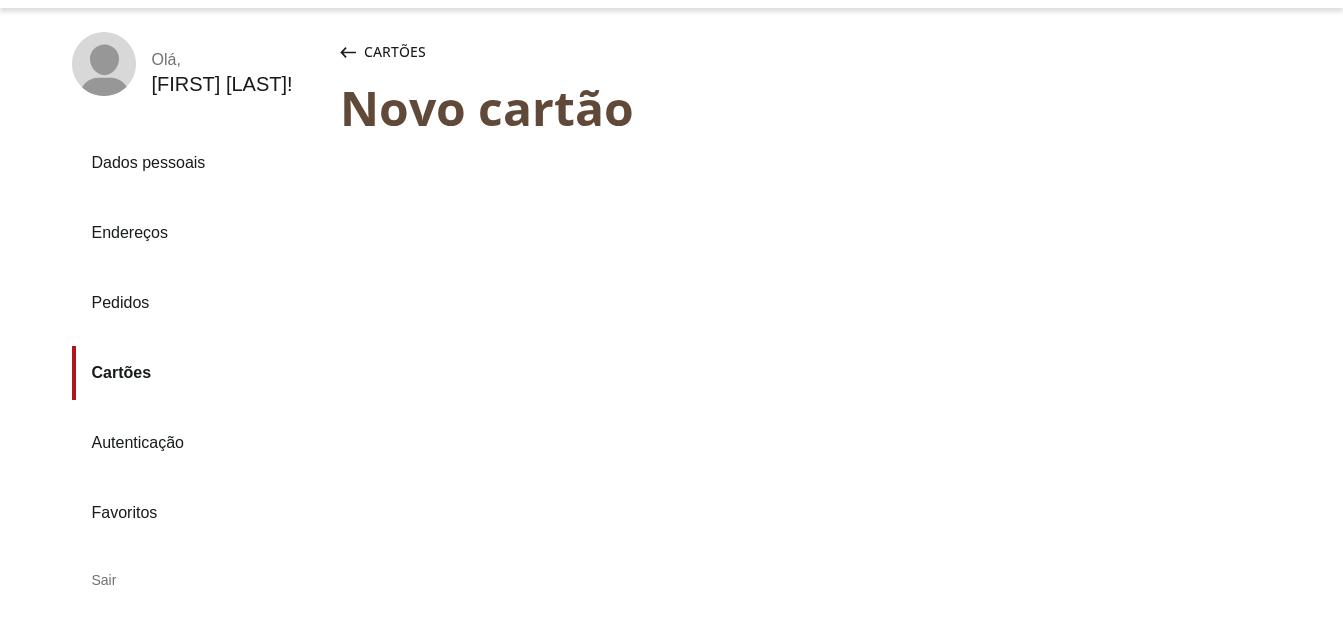 click on "Autenticação" at bounding box center [198, 443] 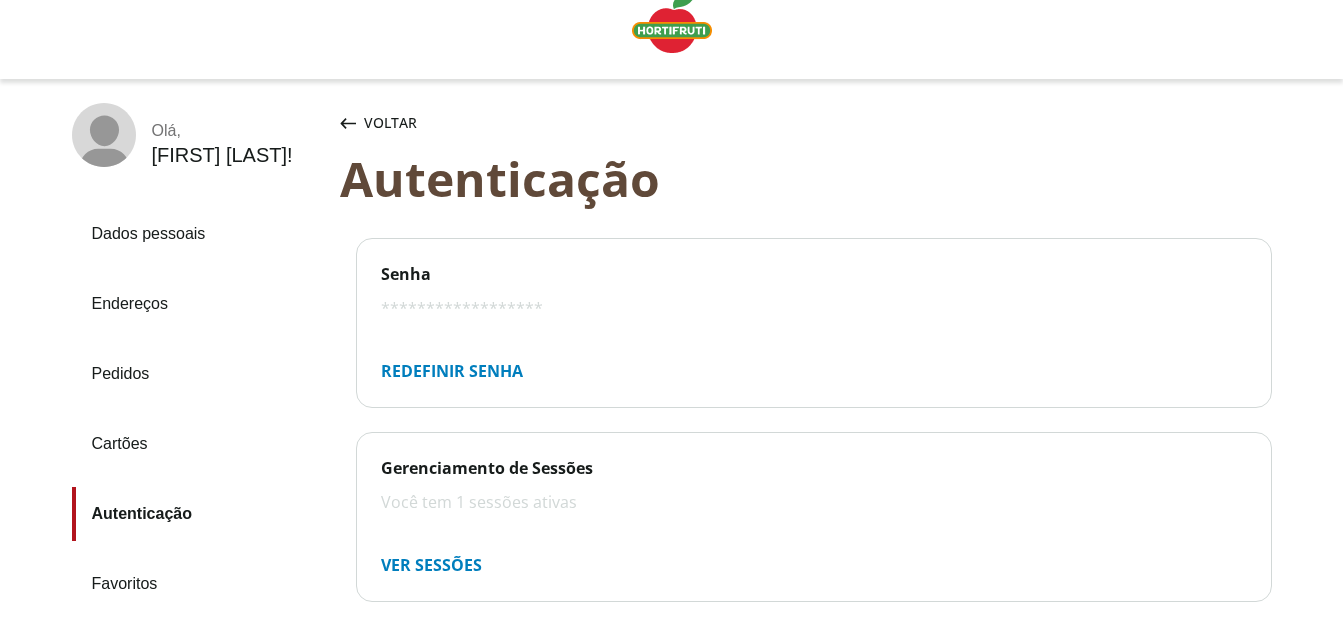 scroll, scrollTop: 0, scrollLeft: 0, axis: both 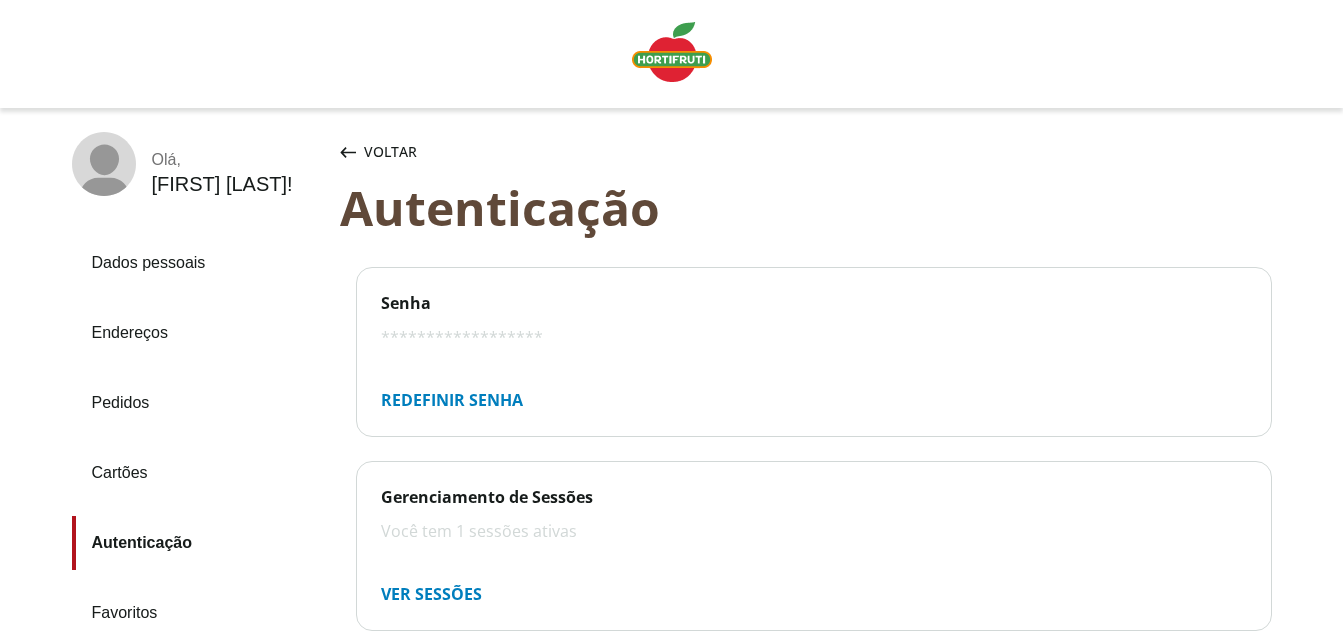 click 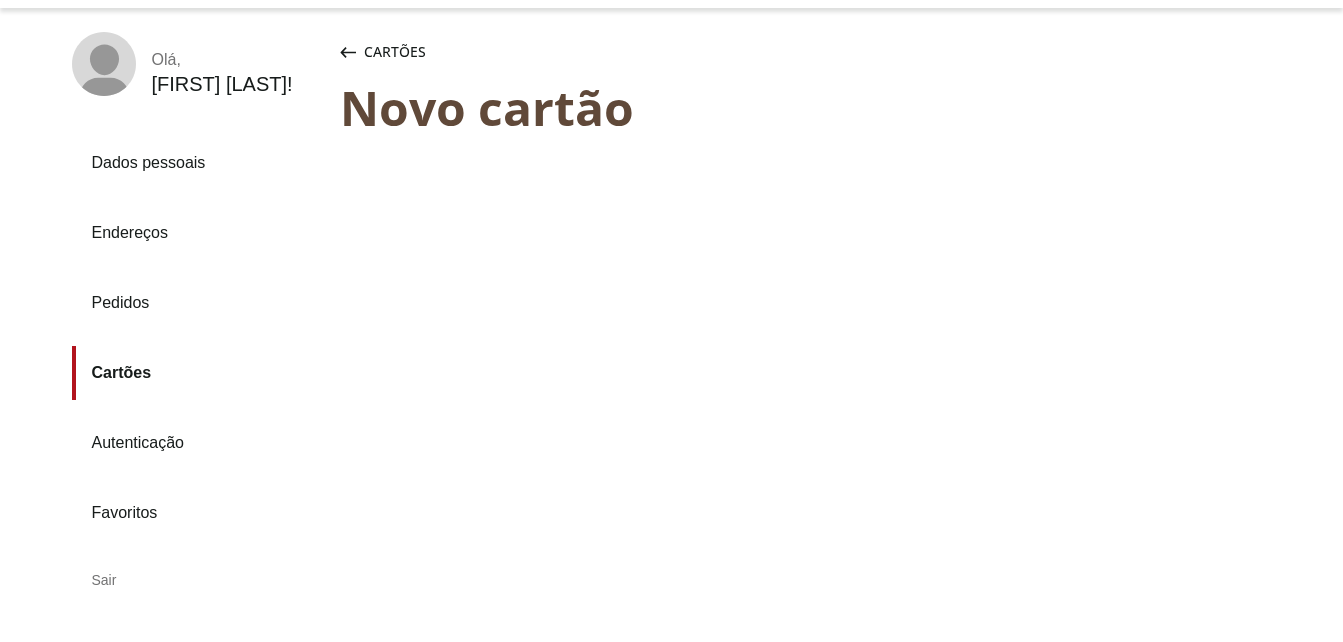 scroll, scrollTop: 6, scrollLeft: 0, axis: vertical 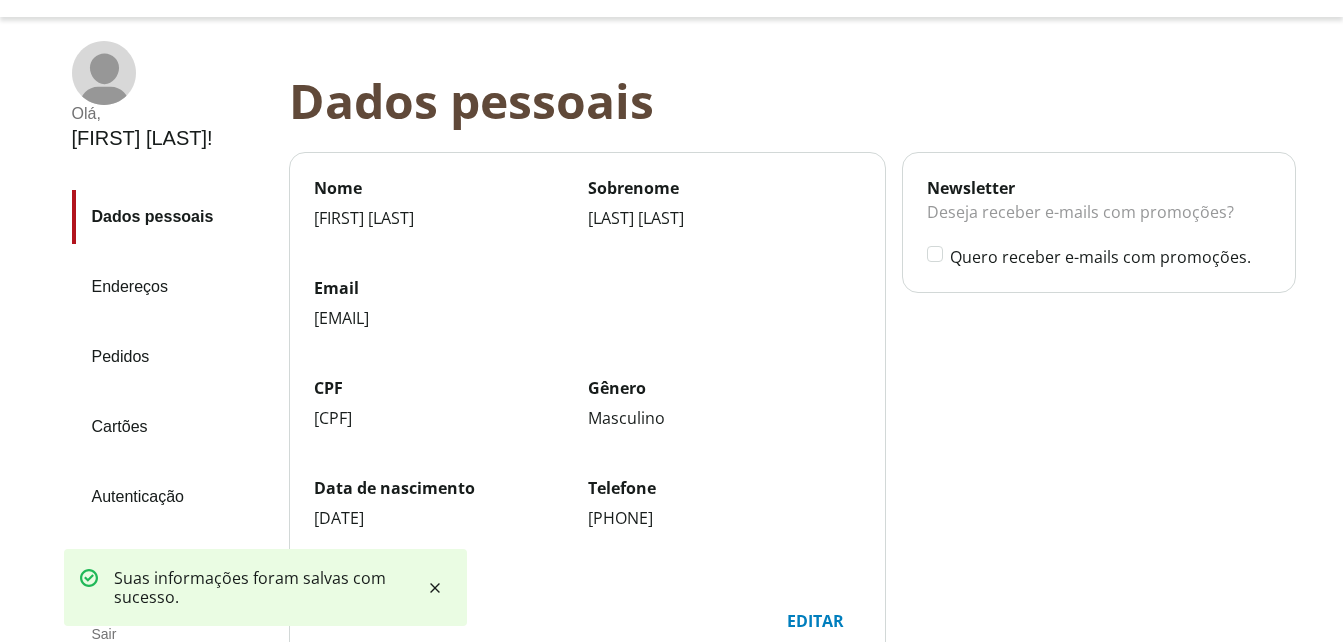 select on "****" 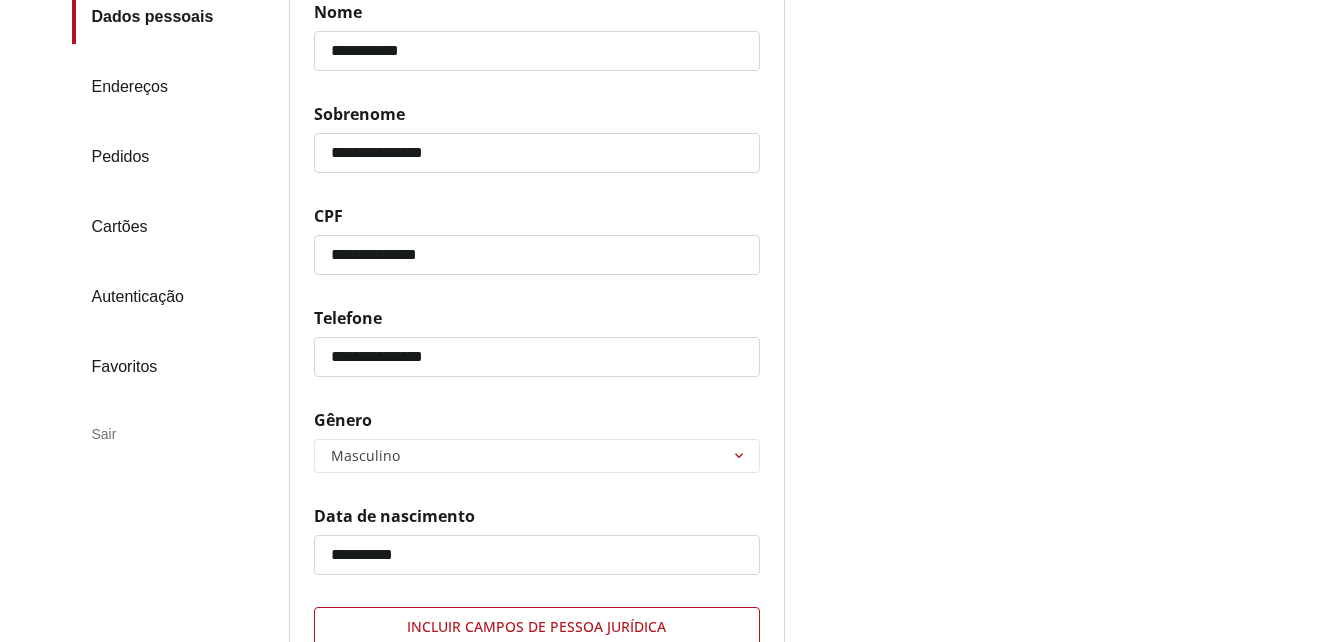 scroll, scrollTop: 200, scrollLeft: 0, axis: vertical 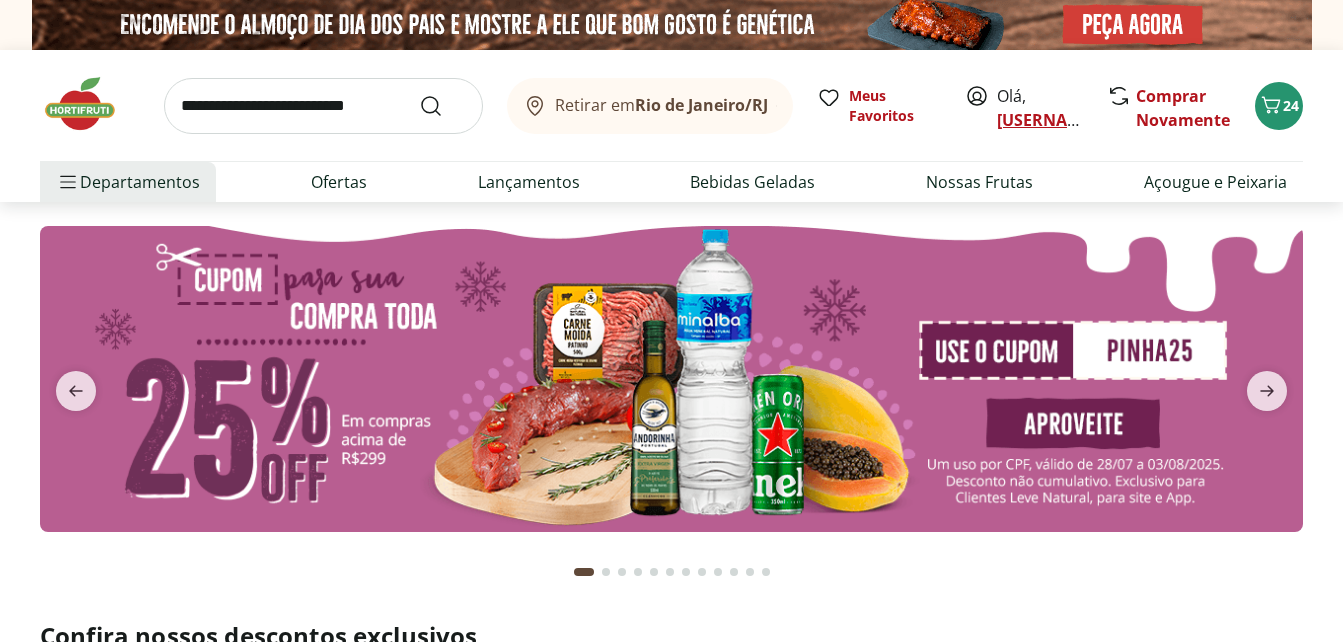 click on "[USERNAME]@example.com" at bounding box center (1107, 120) 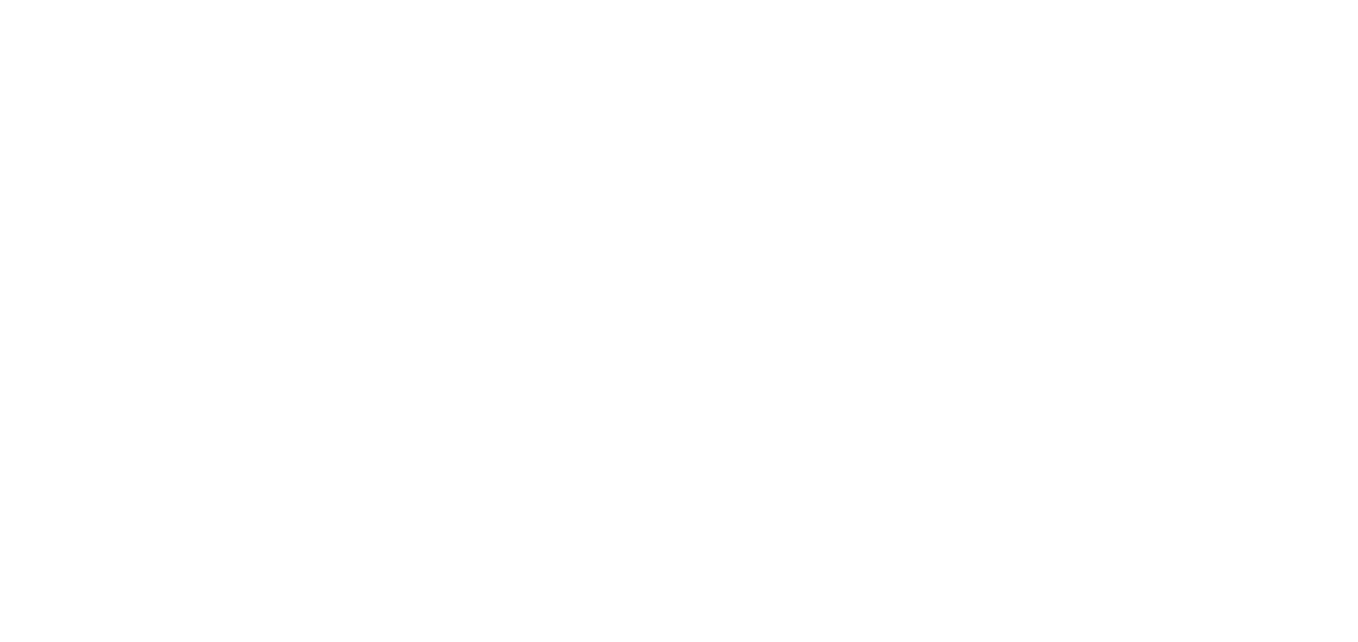 scroll, scrollTop: 0, scrollLeft: 0, axis: both 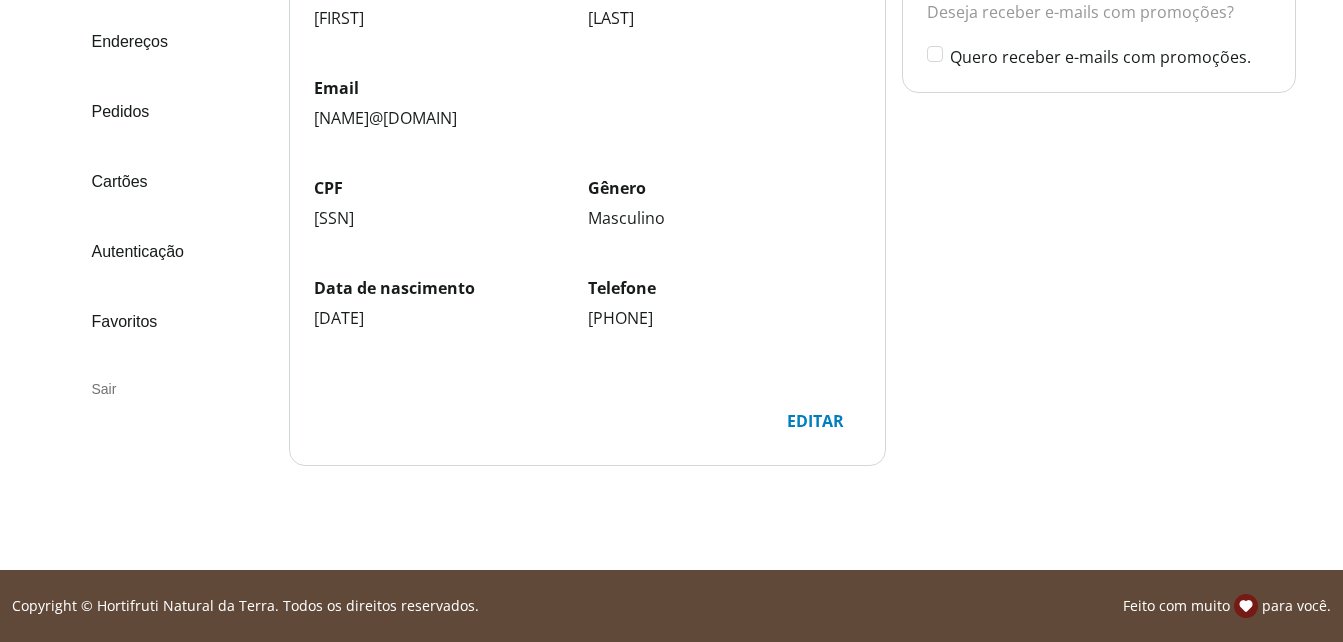 click on "Sair" at bounding box center [172, 389] 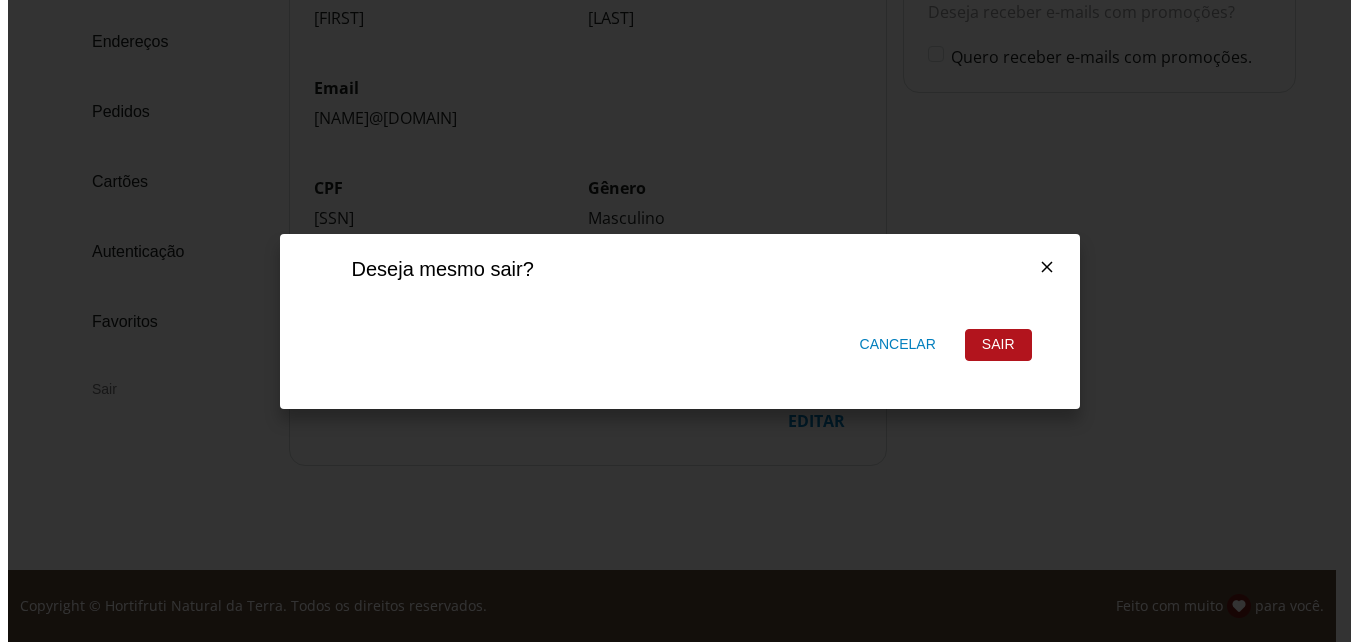 scroll, scrollTop: 0, scrollLeft: 0, axis: both 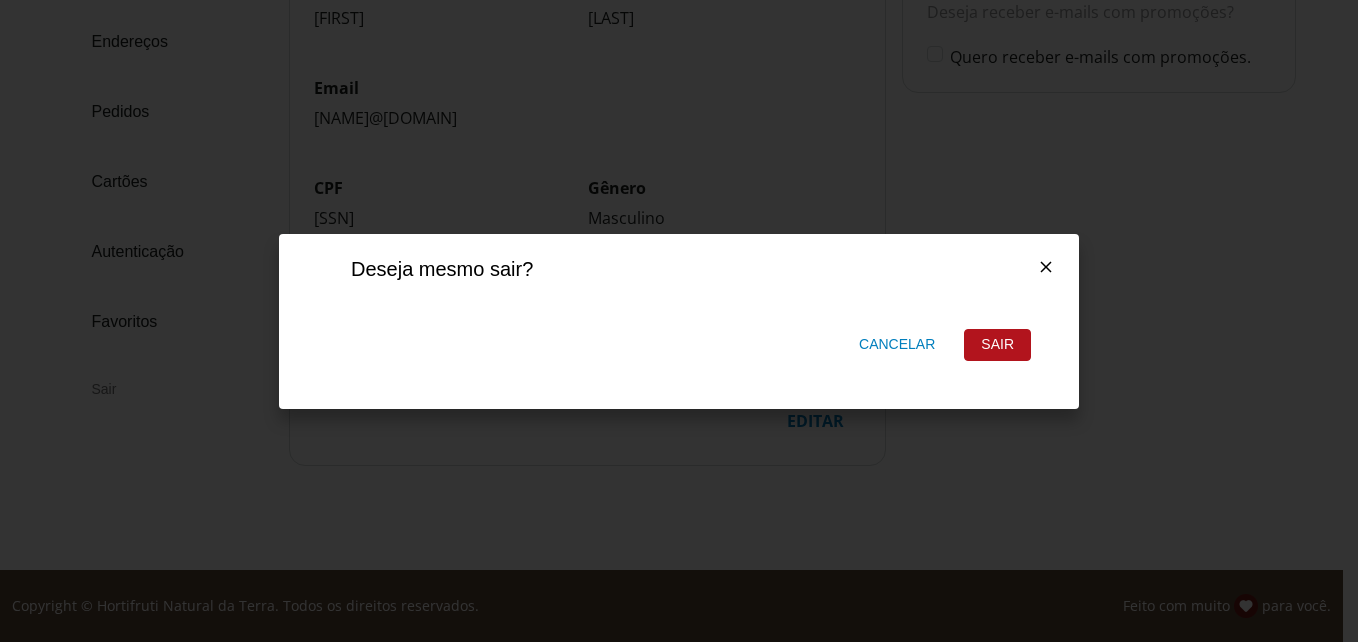 click on "Cancelar" at bounding box center (897, 345) 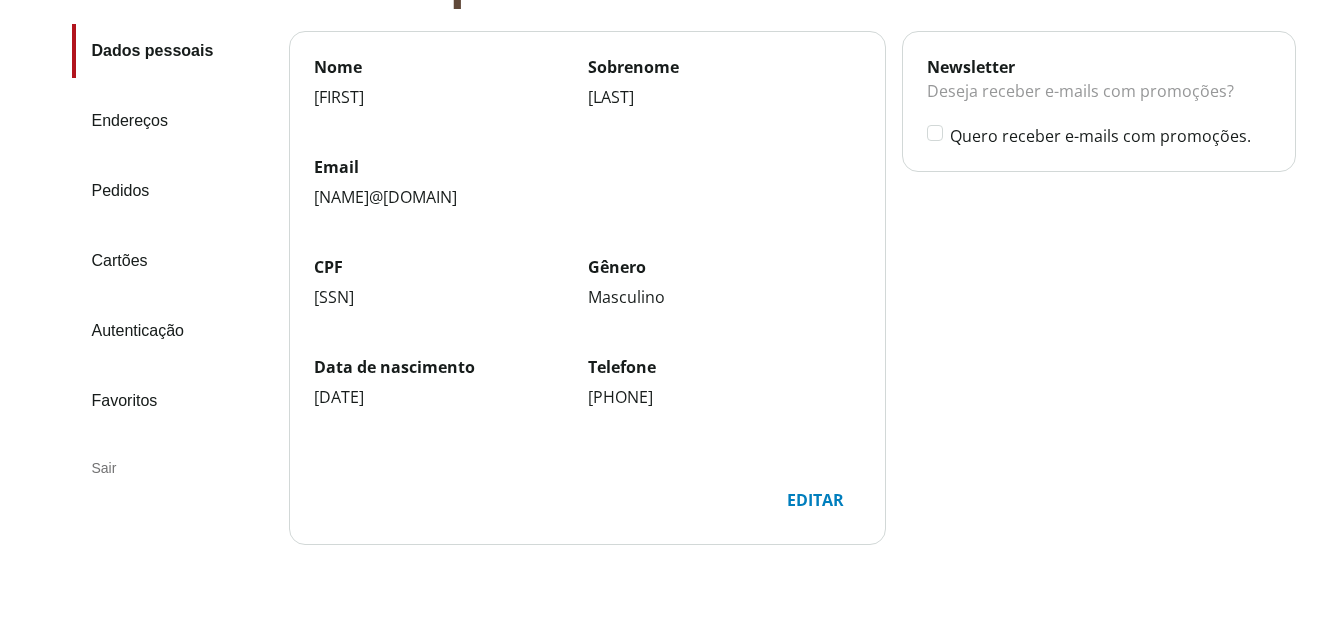 scroll, scrollTop: 91, scrollLeft: 0, axis: vertical 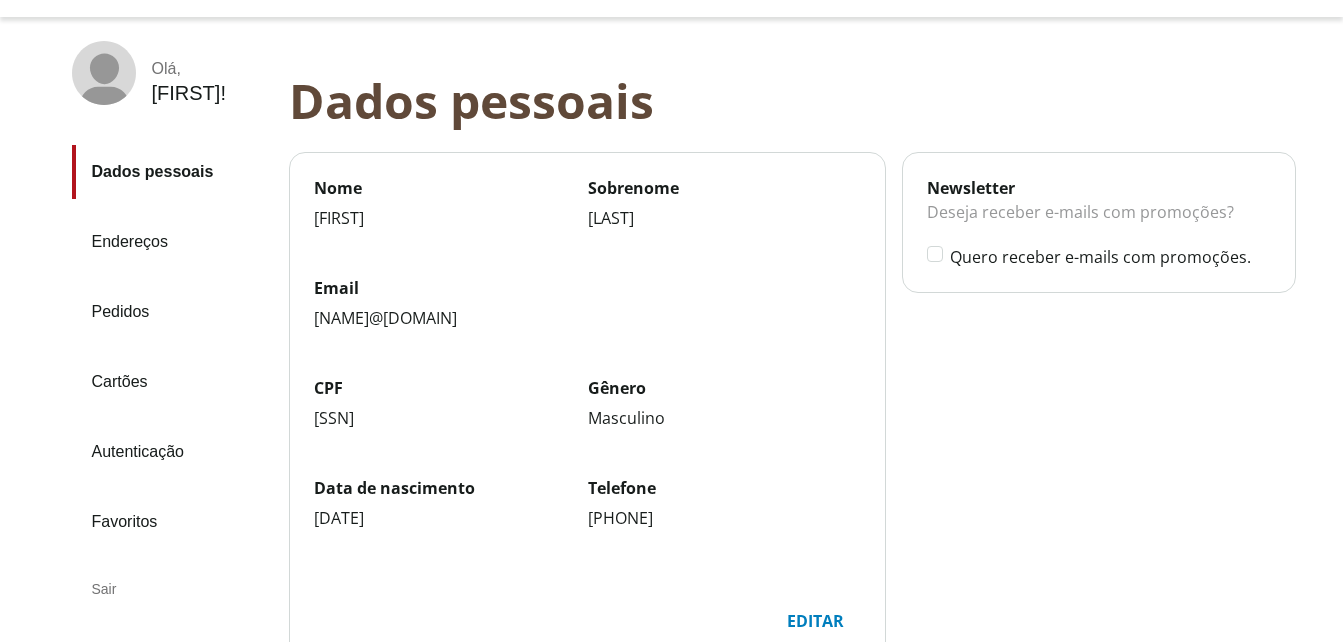 click on "Endereços" at bounding box center (172, 242) 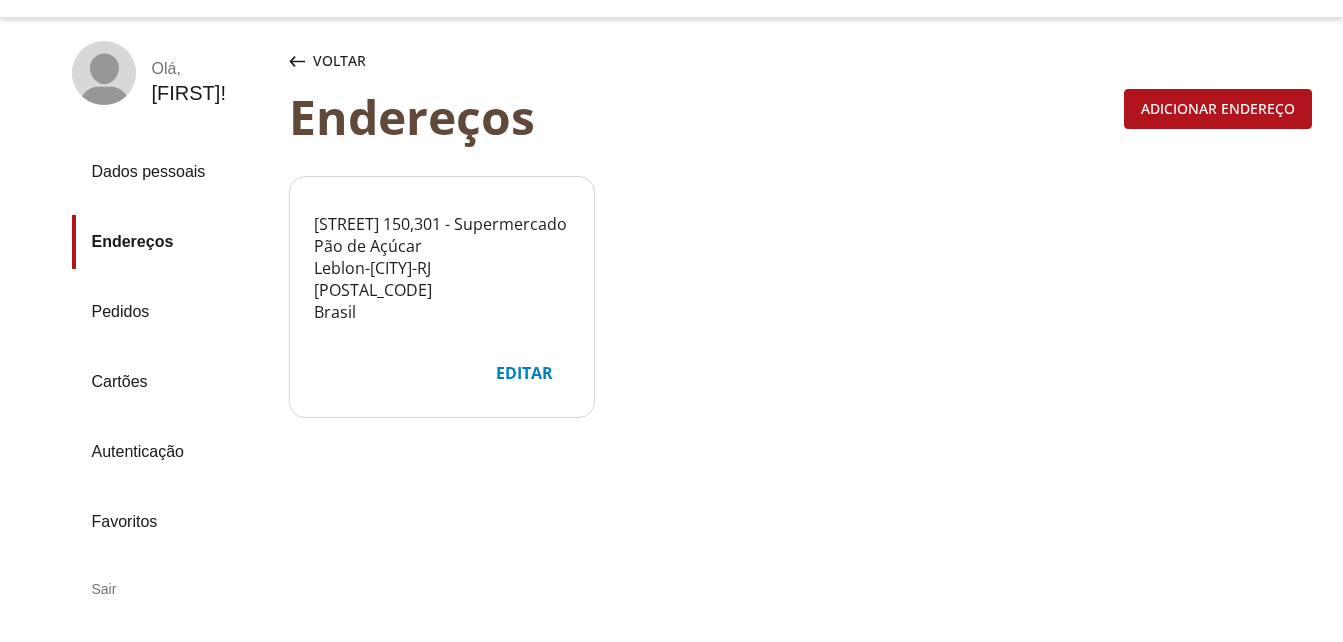 click on "Sair" at bounding box center [172, 589] 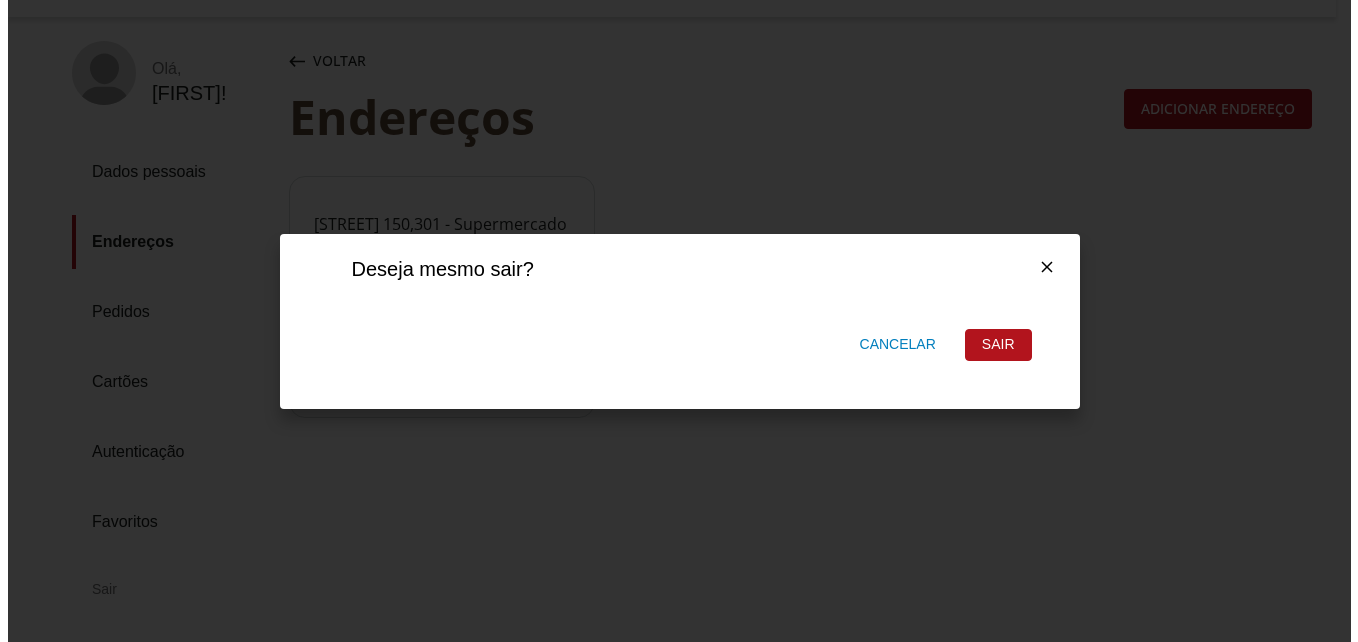 scroll, scrollTop: 0, scrollLeft: 0, axis: both 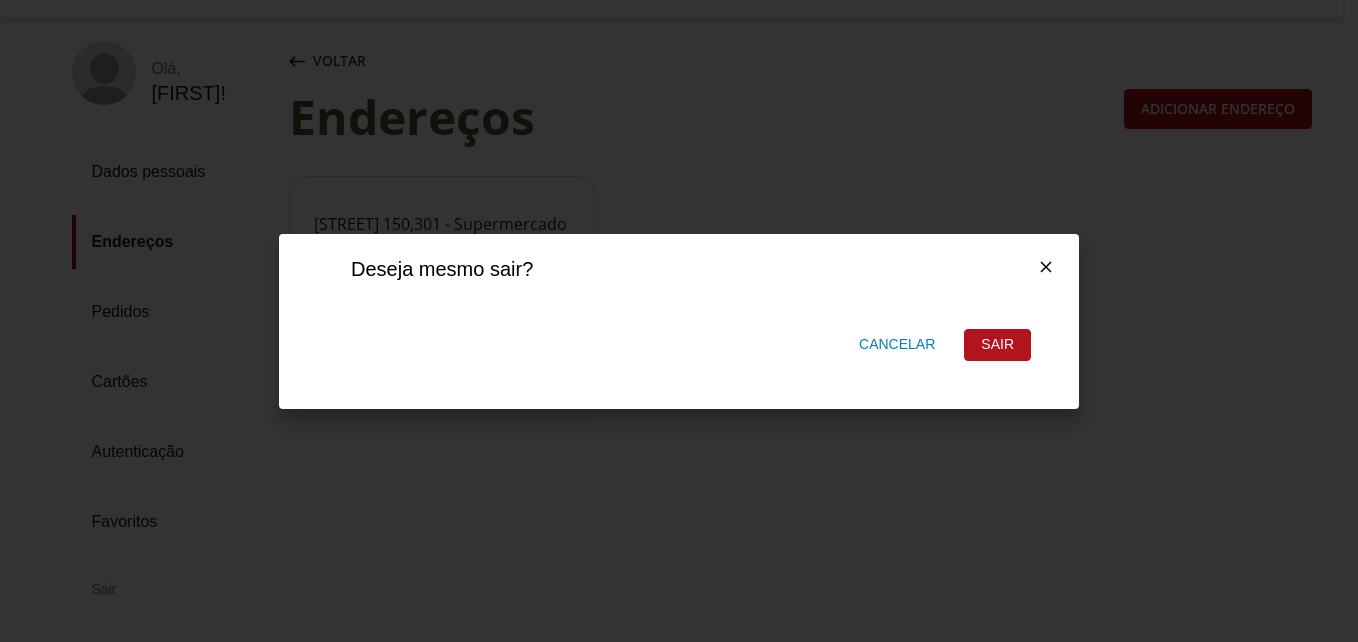 click on "Sair" at bounding box center (997, 345) 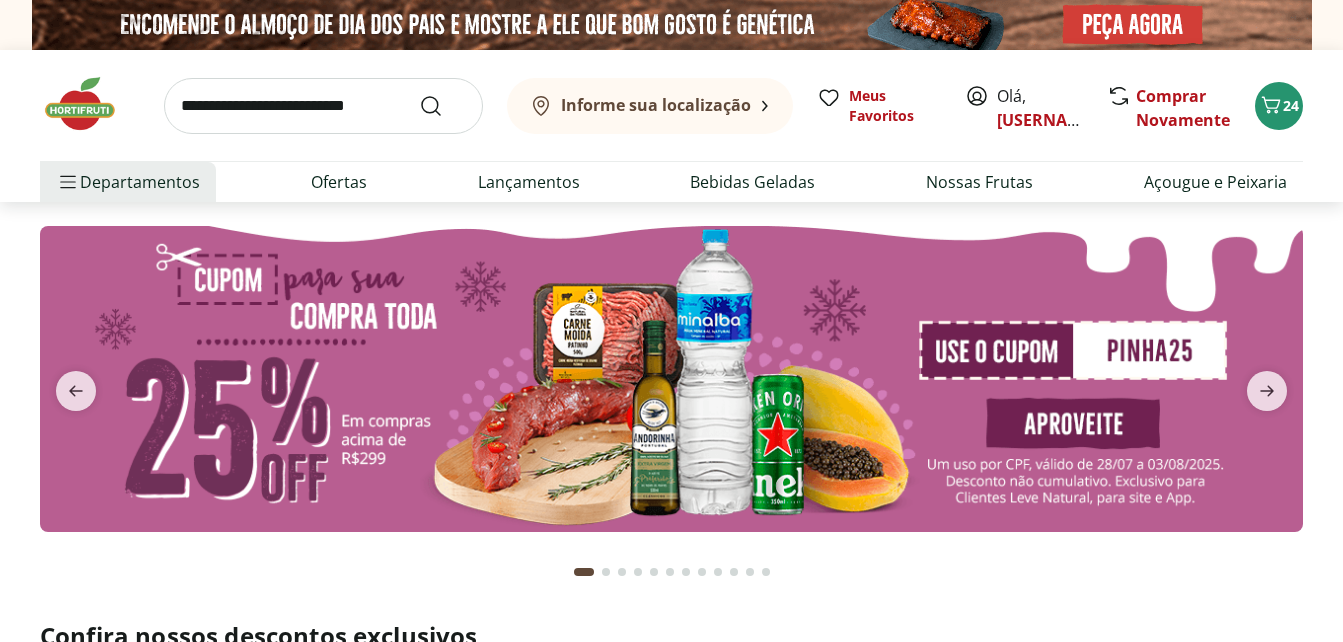 scroll, scrollTop: 0, scrollLeft: 0, axis: both 